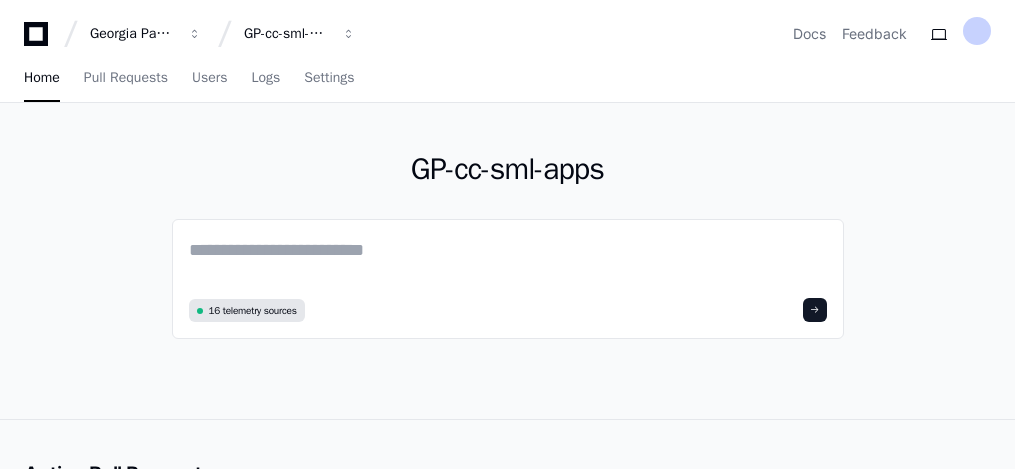 scroll, scrollTop: 0, scrollLeft: 0, axis: both 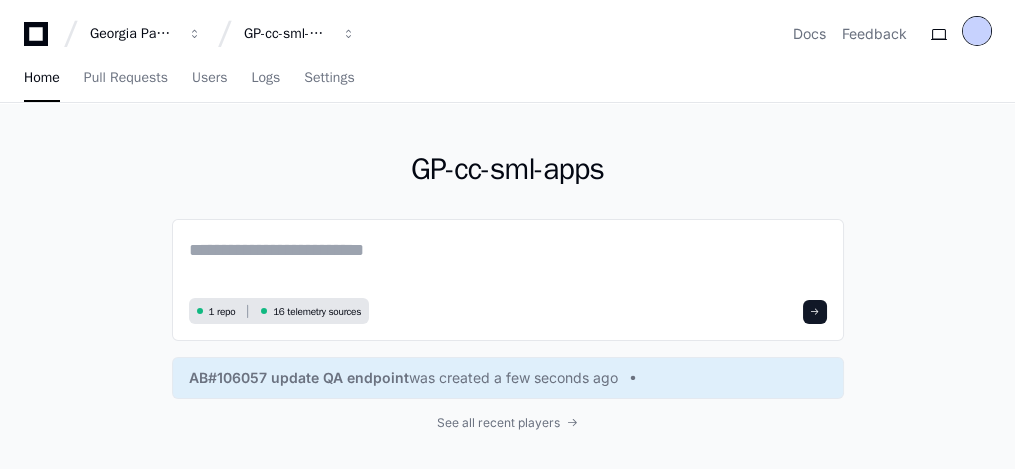 click at bounding box center (977, 31) 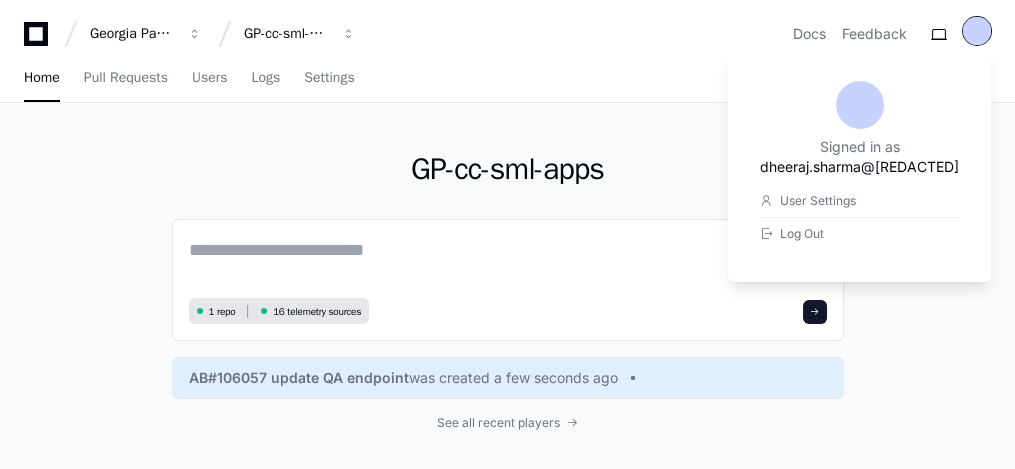 click at bounding box center (977, 31) 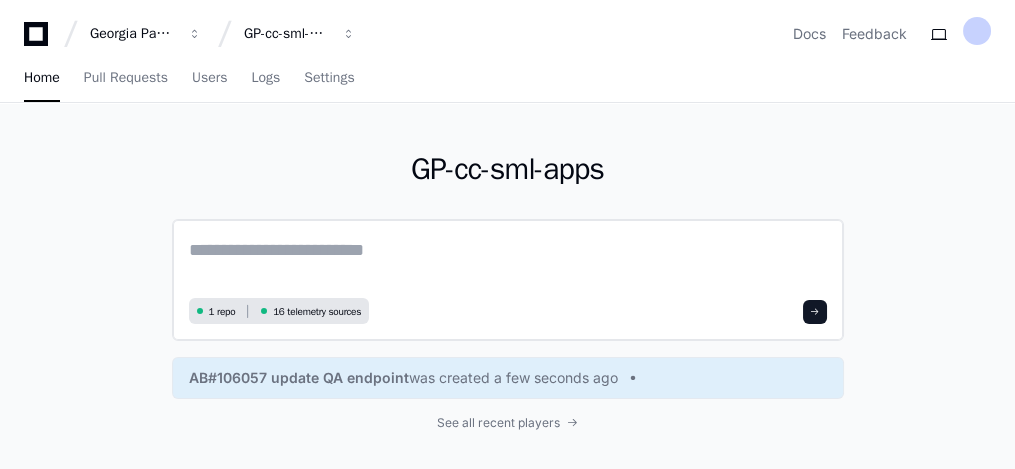 click 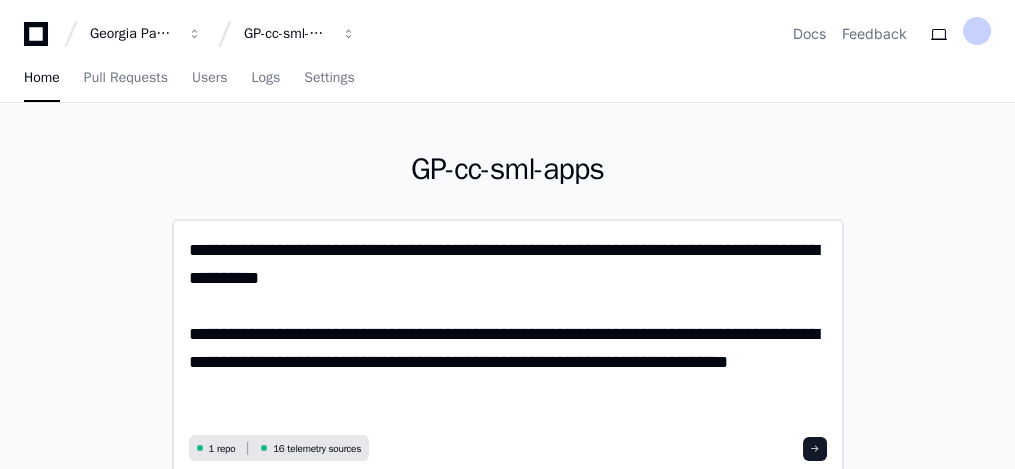 scroll, scrollTop: 0, scrollLeft: 0, axis: both 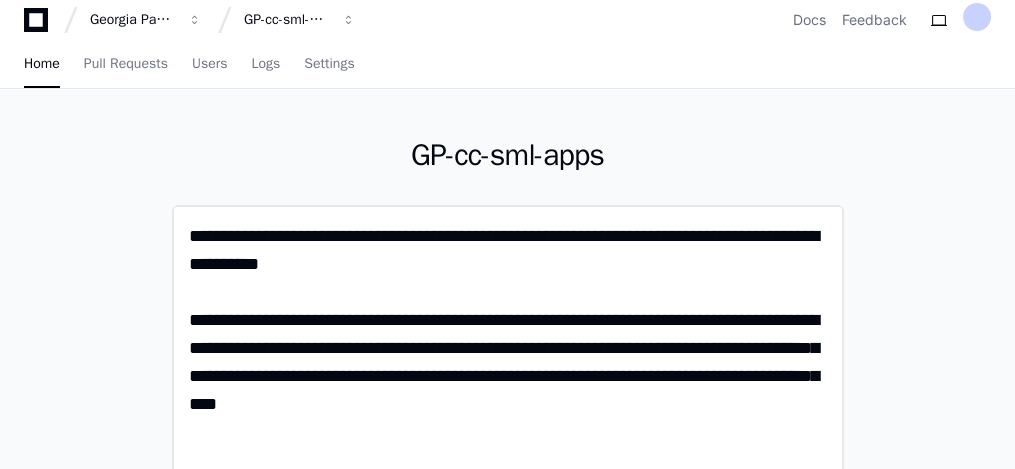 paste on "**********" 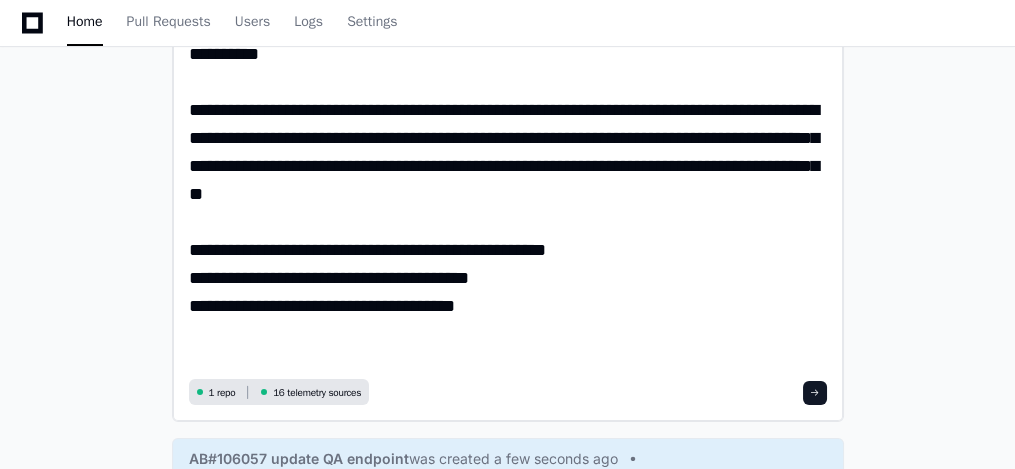 scroll, scrollTop: 225, scrollLeft: 0, axis: vertical 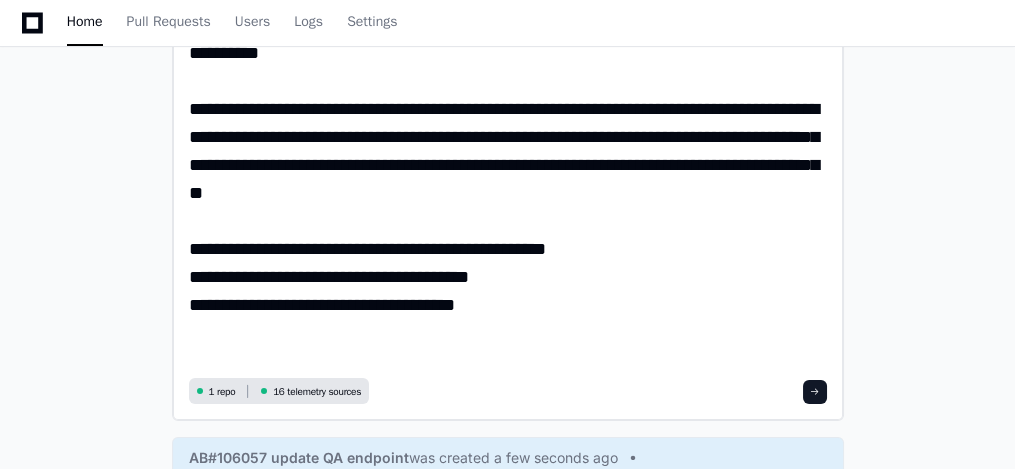 type on "**********" 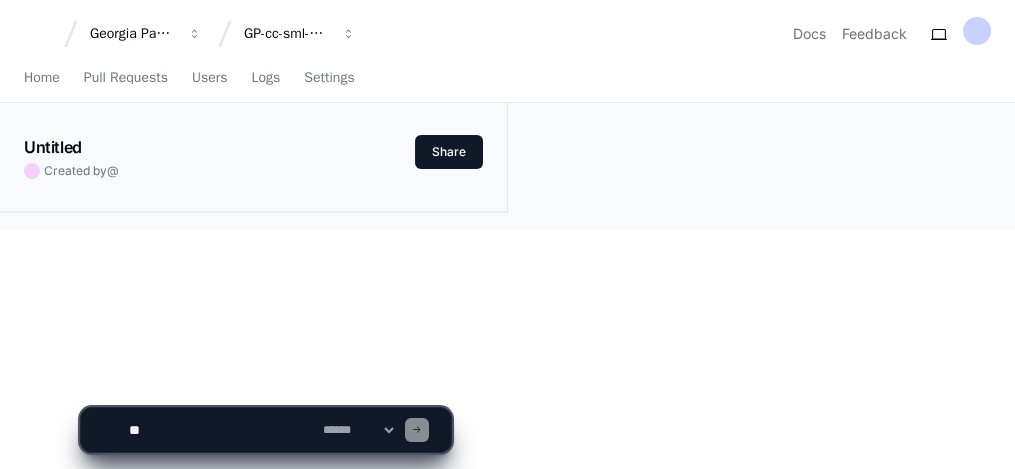 scroll, scrollTop: 0, scrollLeft: 0, axis: both 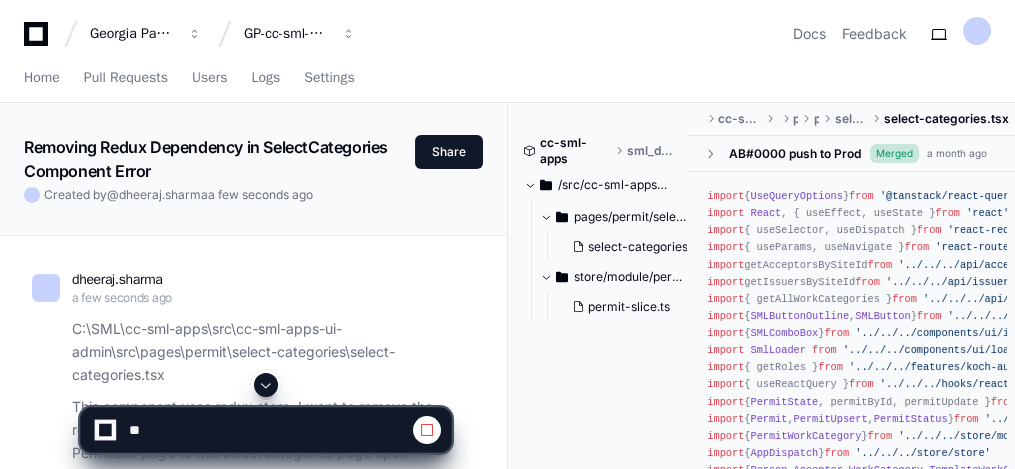 click 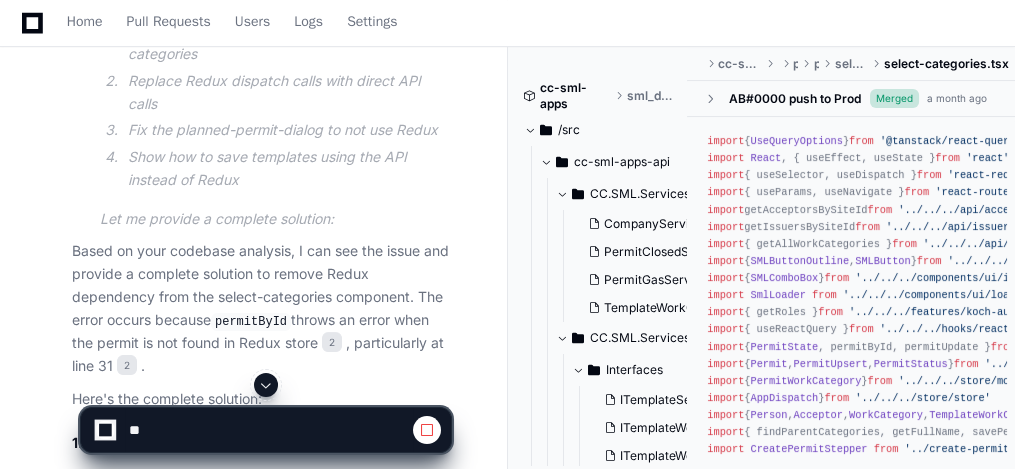 scroll, scrollTop: 1519, scrollLeft: 0, axis: vertical 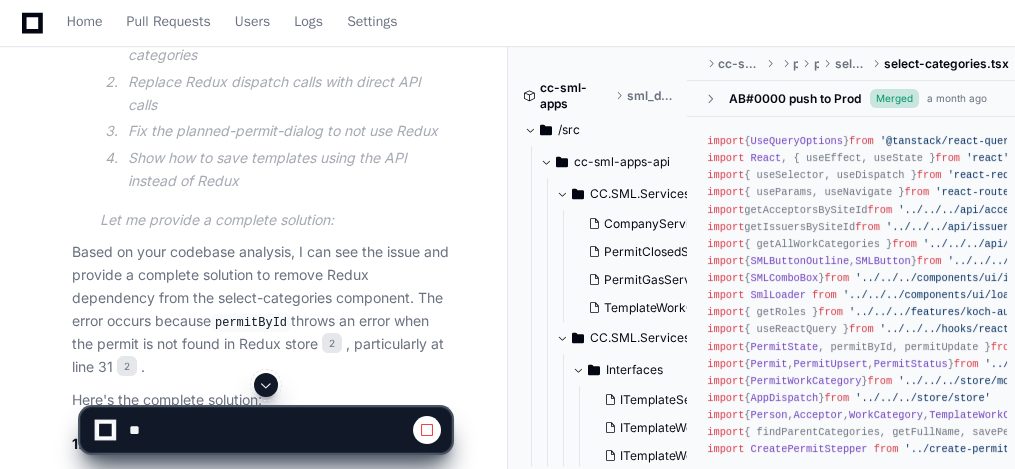 click 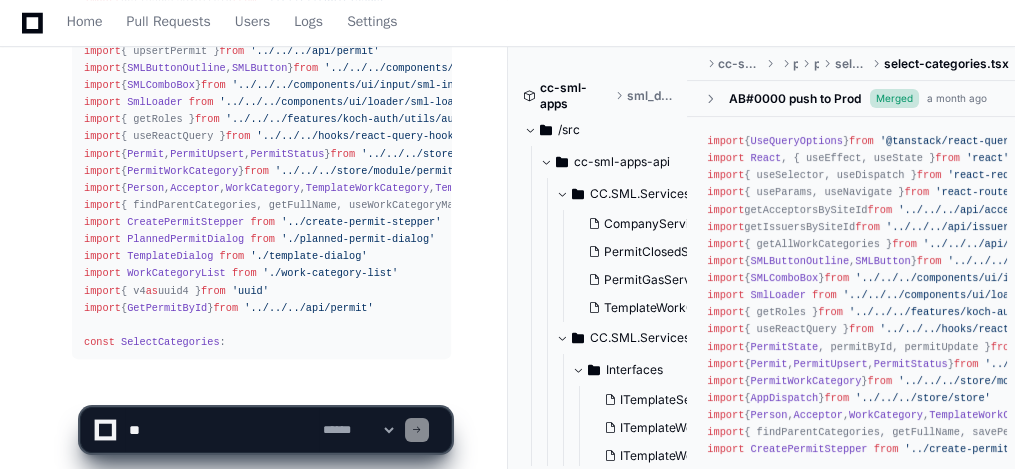 scroll, scrollTop: 1668, scrollLeft: 0, axis: vertical 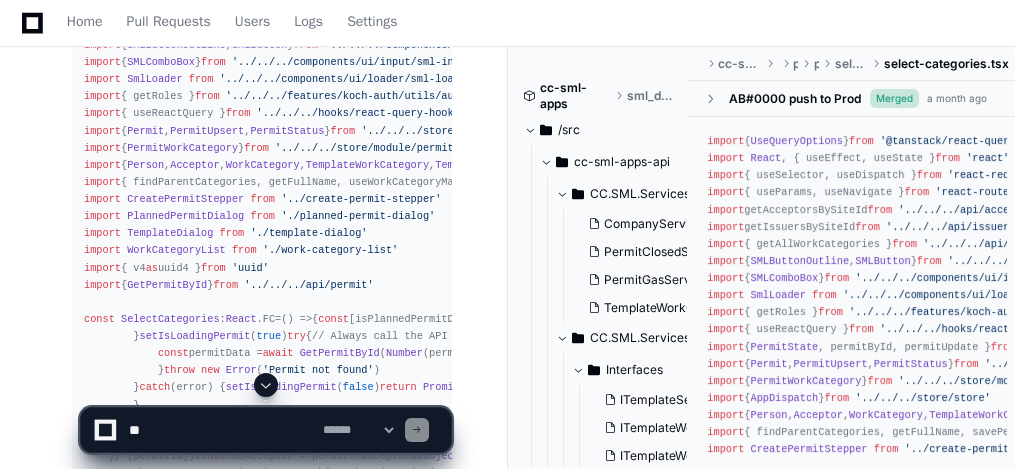 click 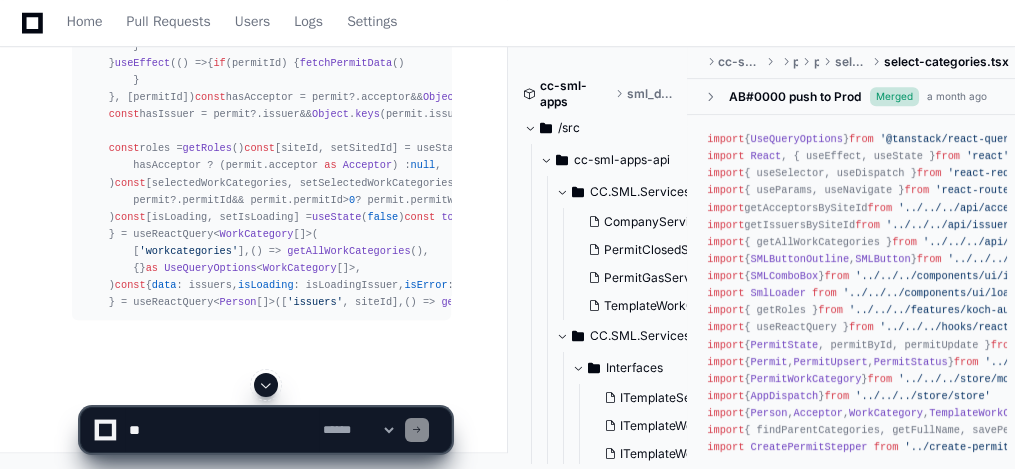 scroll, scrollTop: 2485, scrollLeft: 0, axis: vertical 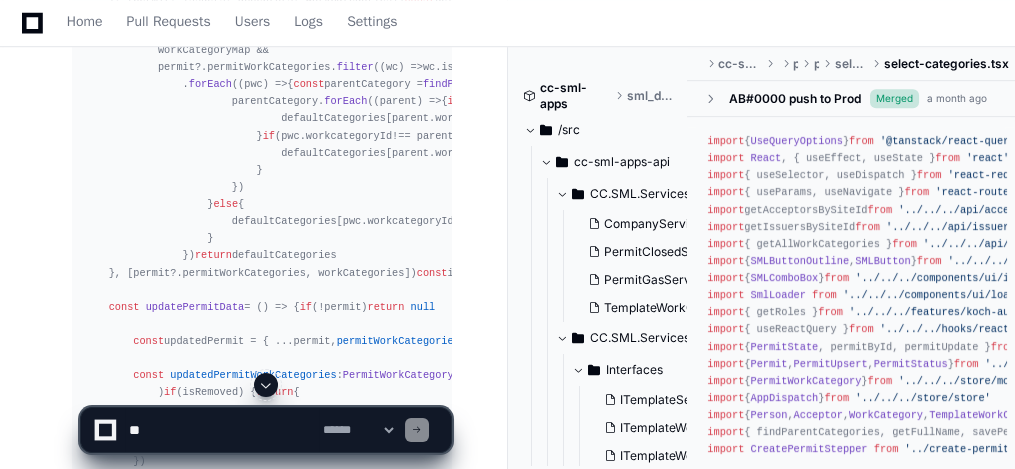 click 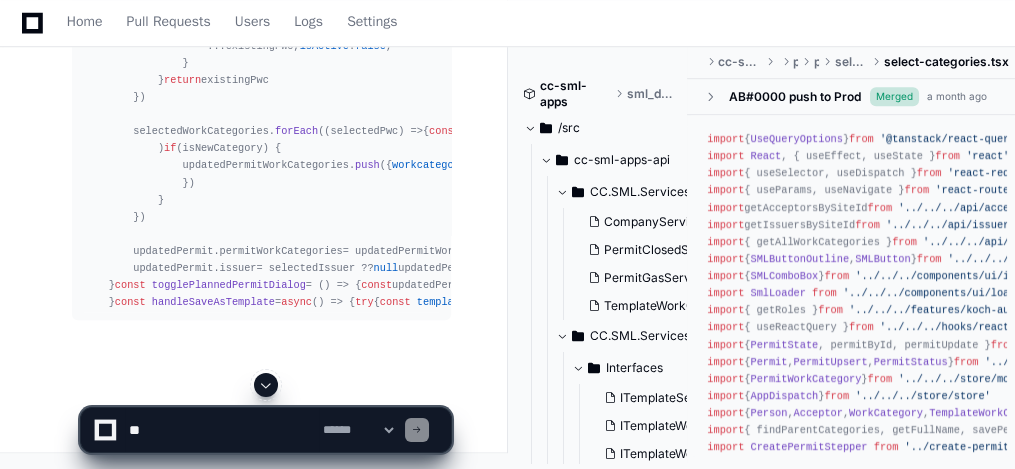 scroll, scrollTop: 4712, scrollLeft: 0, axis: vertical 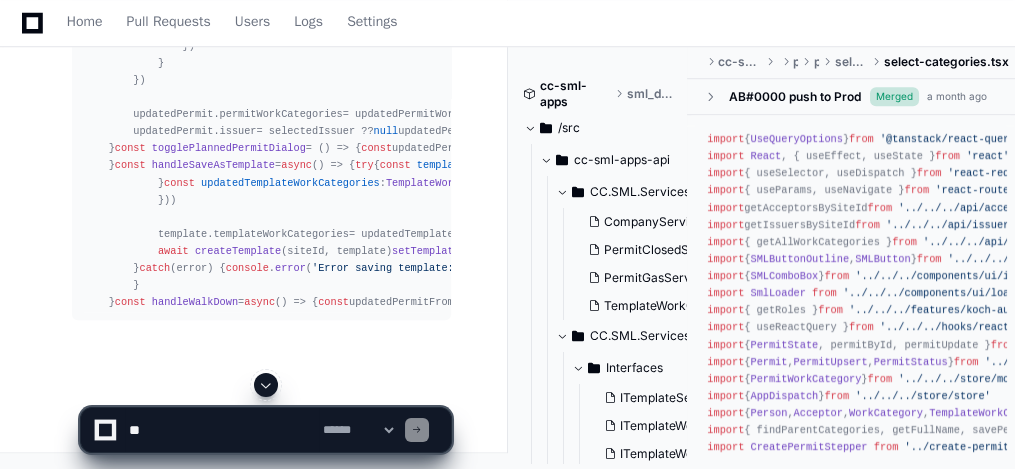 click 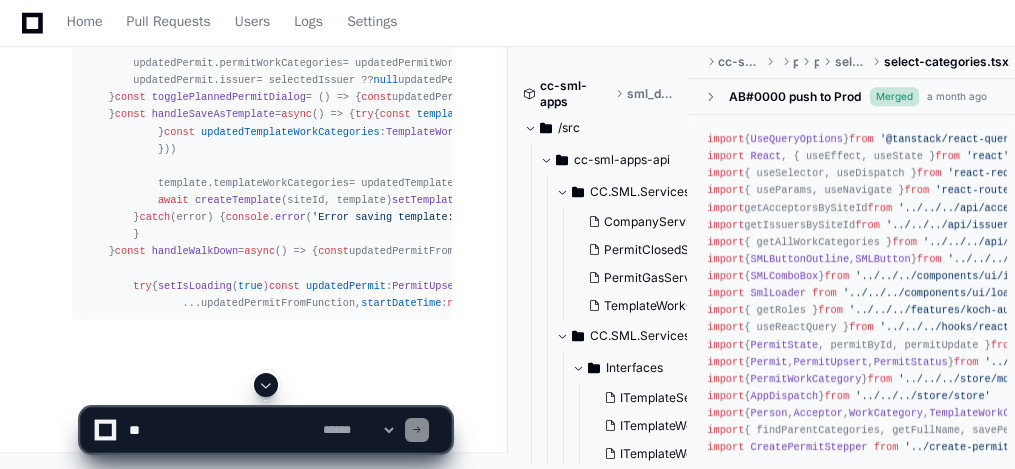 scroll, scrollTop: 5449, scrollLeft: 0, axis: vertical 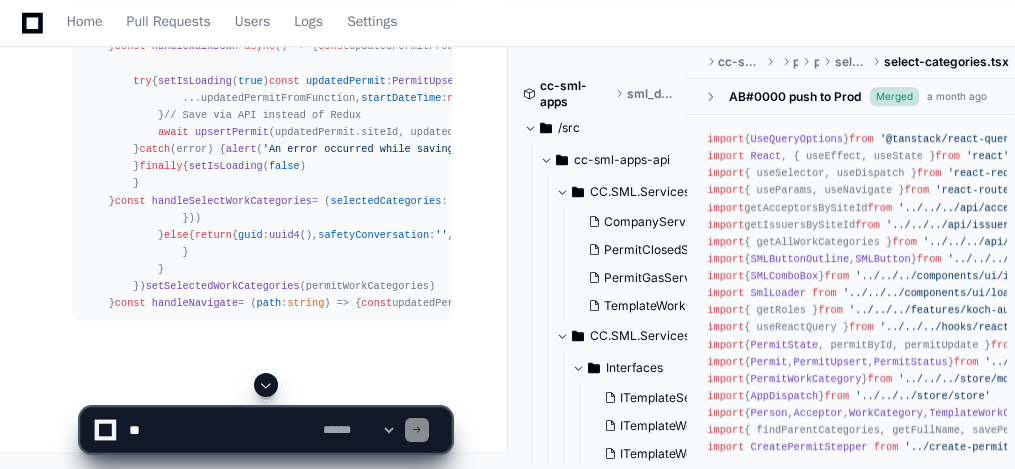 click 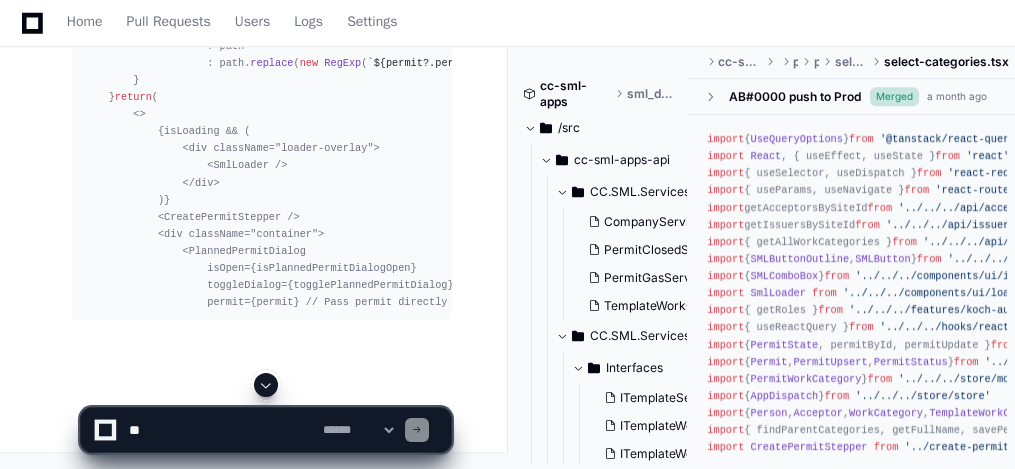 scroll, scrollTop: 6340, scrollLeft: 0, axis: vertical 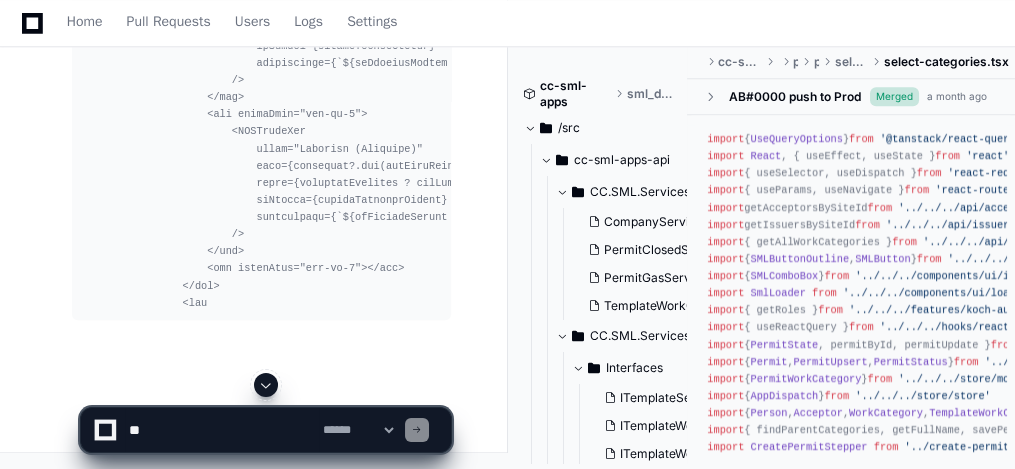 click 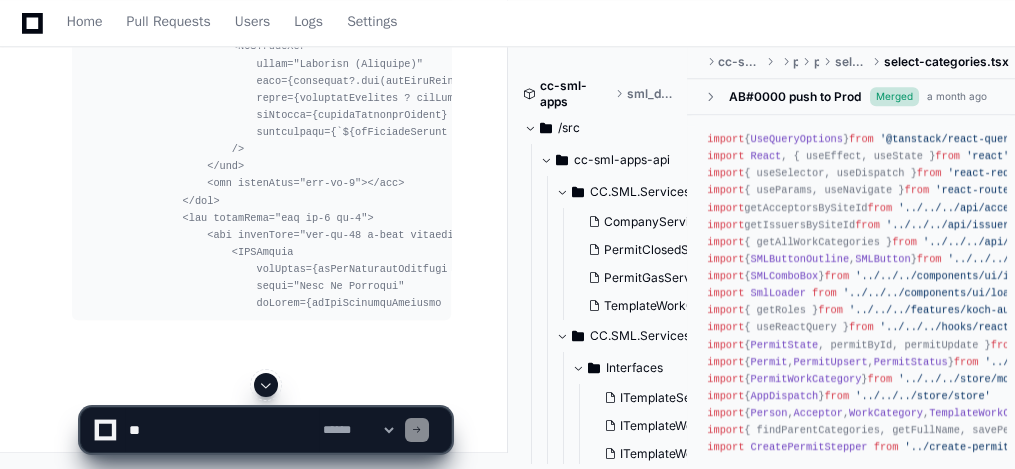 scroll, scrollTop: 7350, scrollLeft: 0, axis: vertical 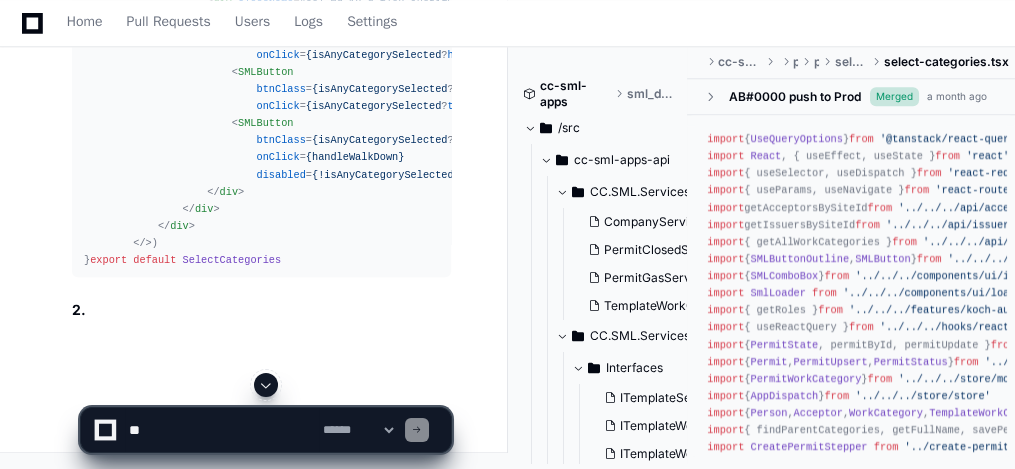 click 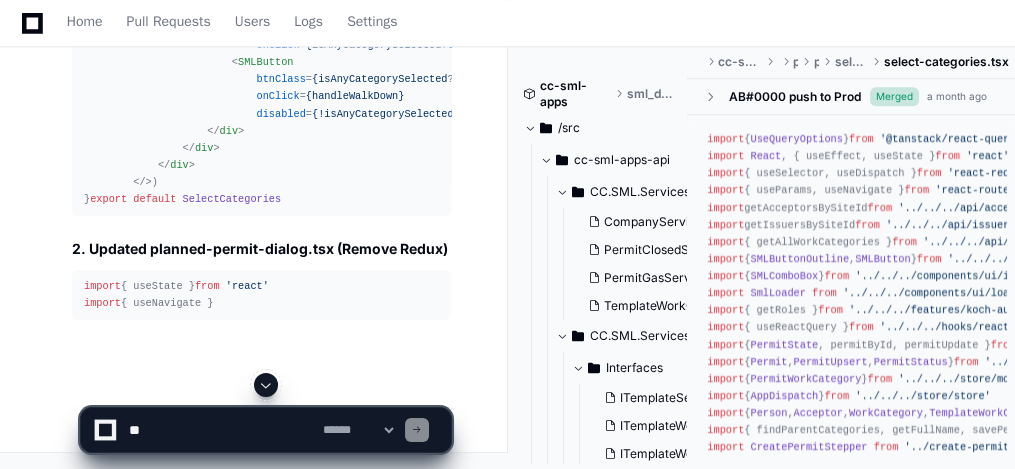 scroll, scrollTop: 7900, scrollLeft: 0, axis: vertical 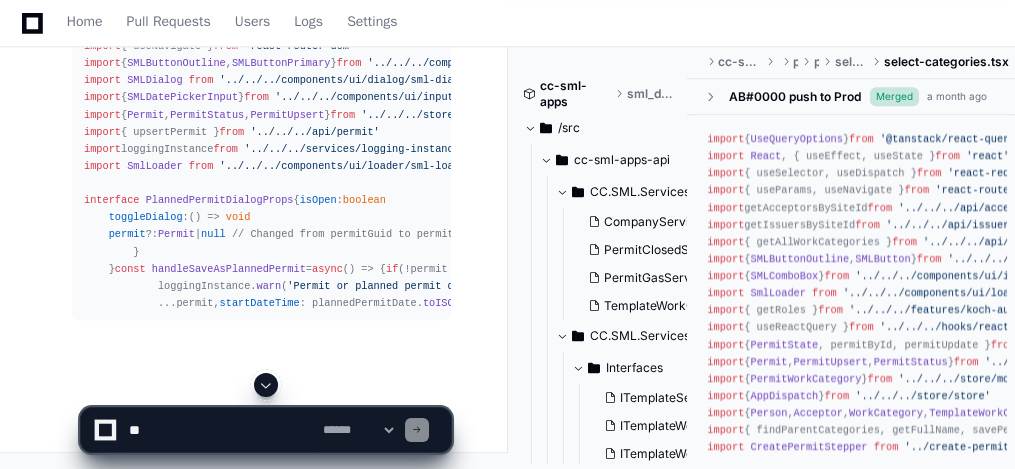 click 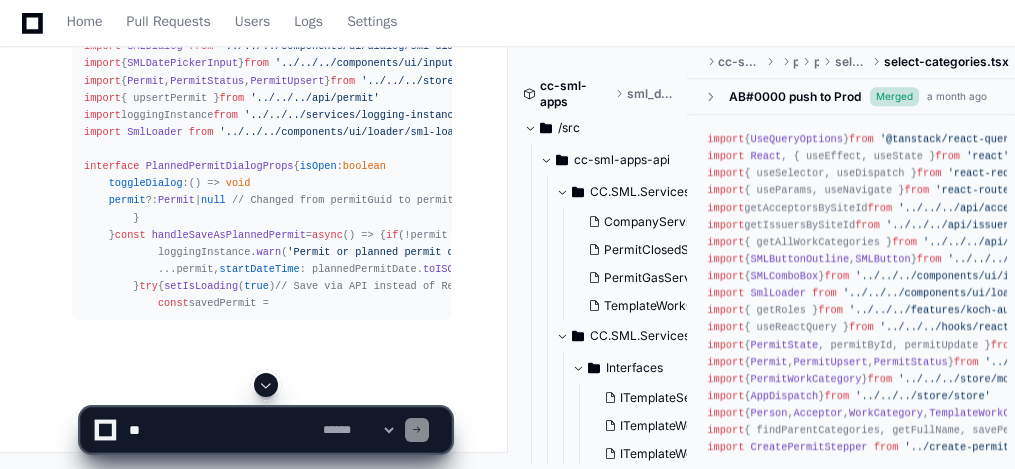 scroll, scrollTop: 8654, scrollLeft: 0, axis: vertical 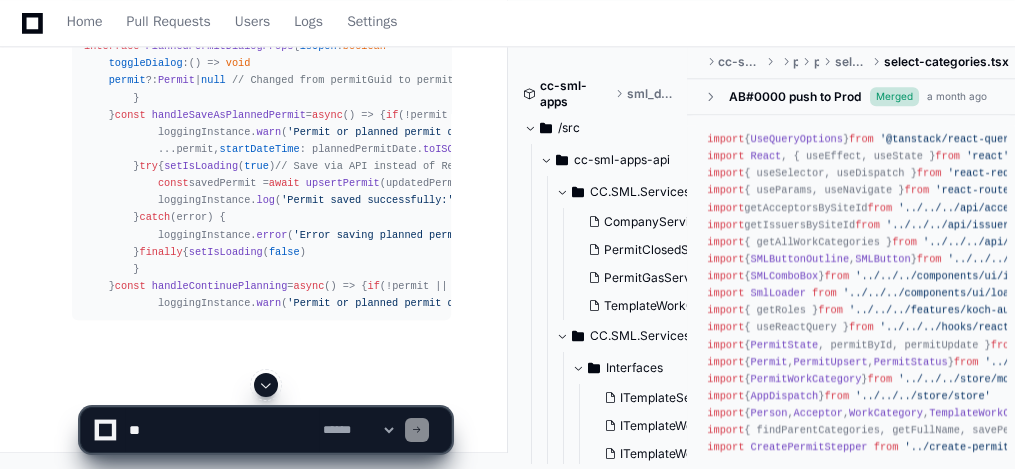 click 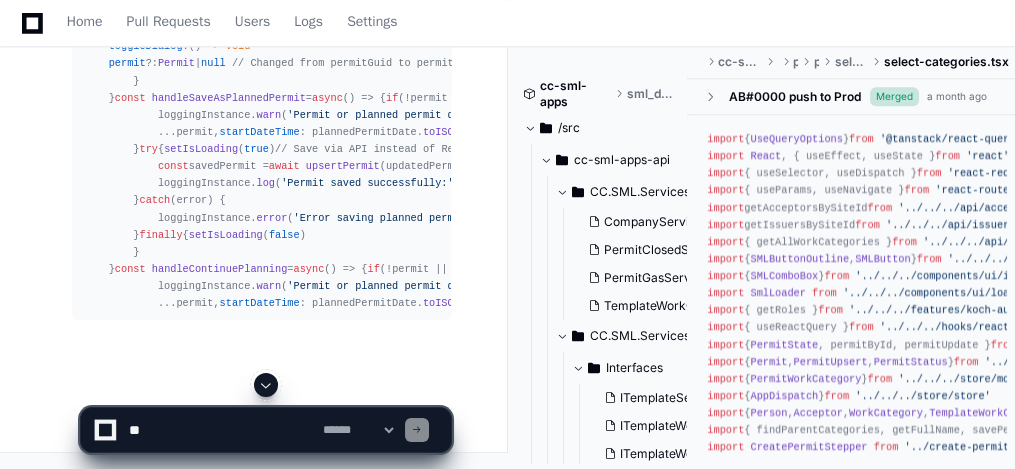 scroll, scrollTop: 8996, scrollLeft: 0, axis: vertical 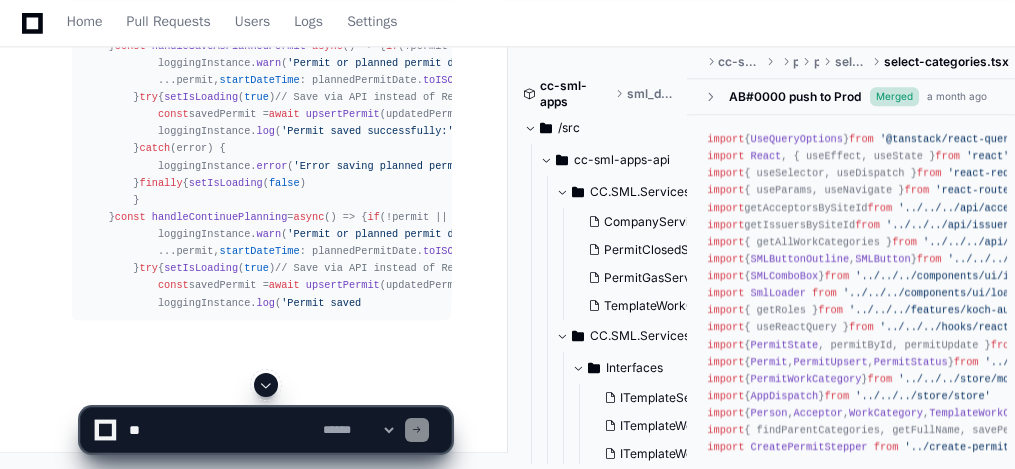 click 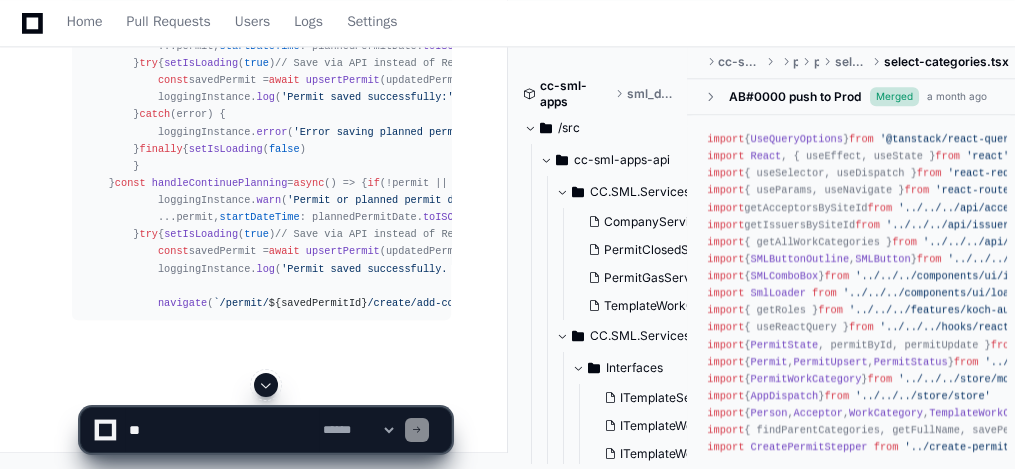 scroll, scrollTop: 9219, scrollLeft: 0, axis: vertical 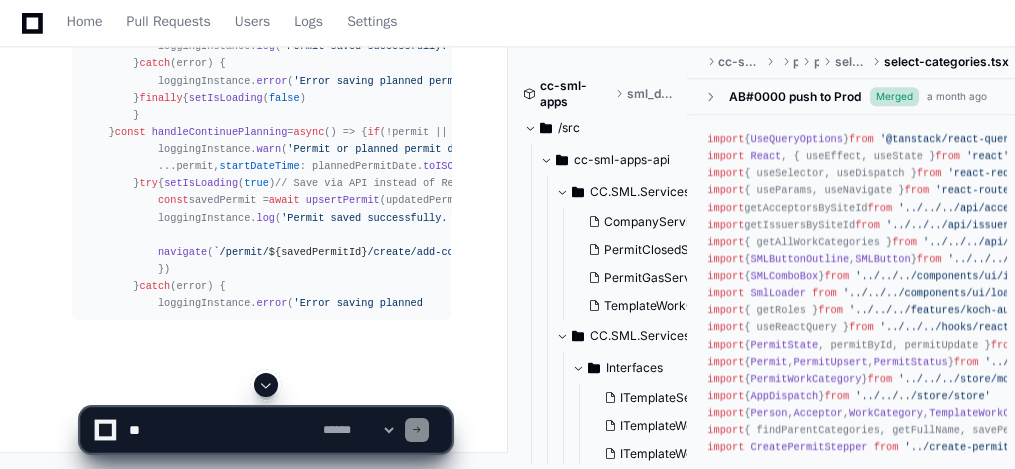 click 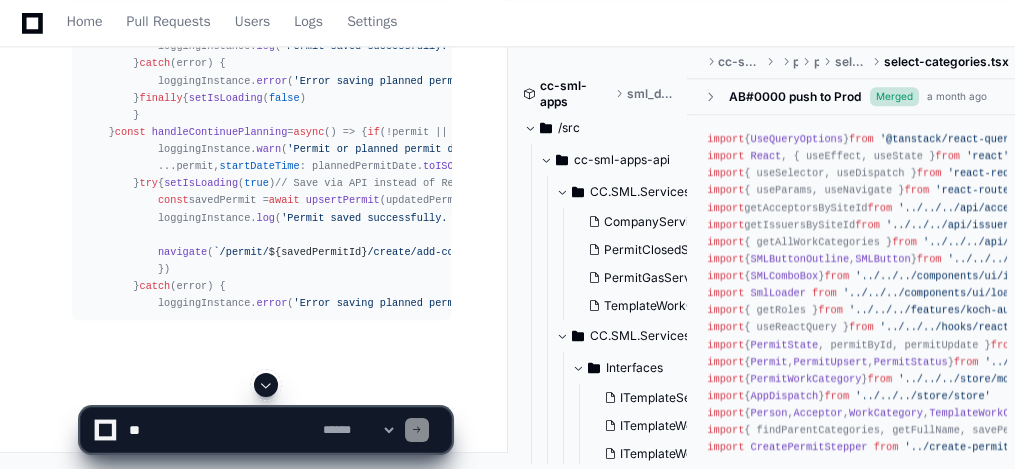 scroll, scrollTop: 9356, scrollLeft: 0, axis: vertical 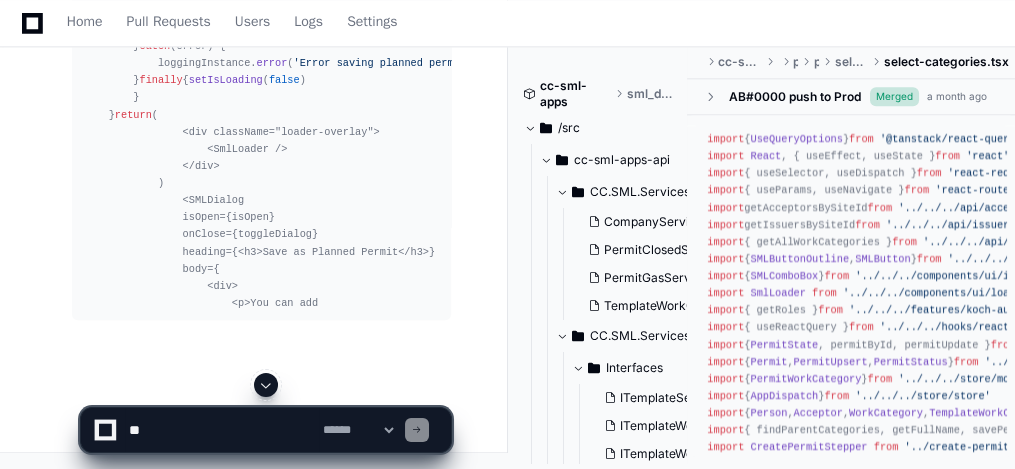 click 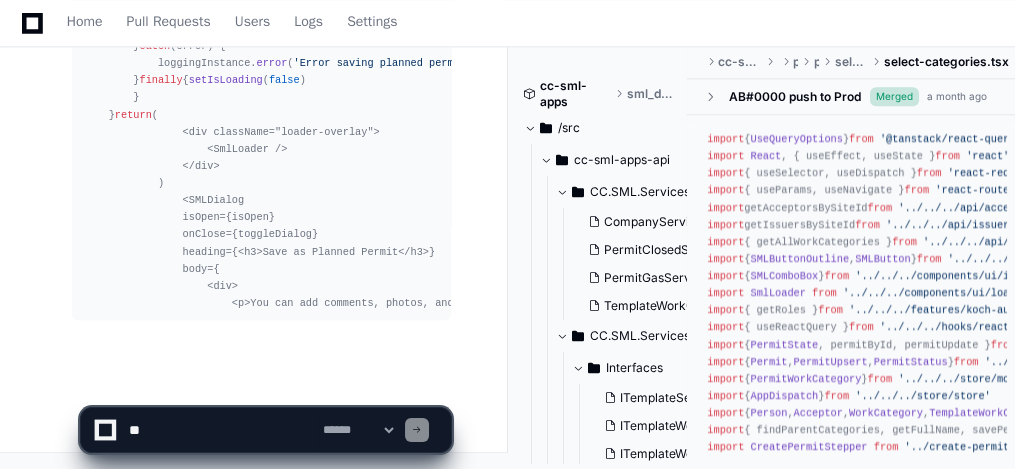scroll, scrollTop: 9699, scrollLeft: 0, axis: vertical 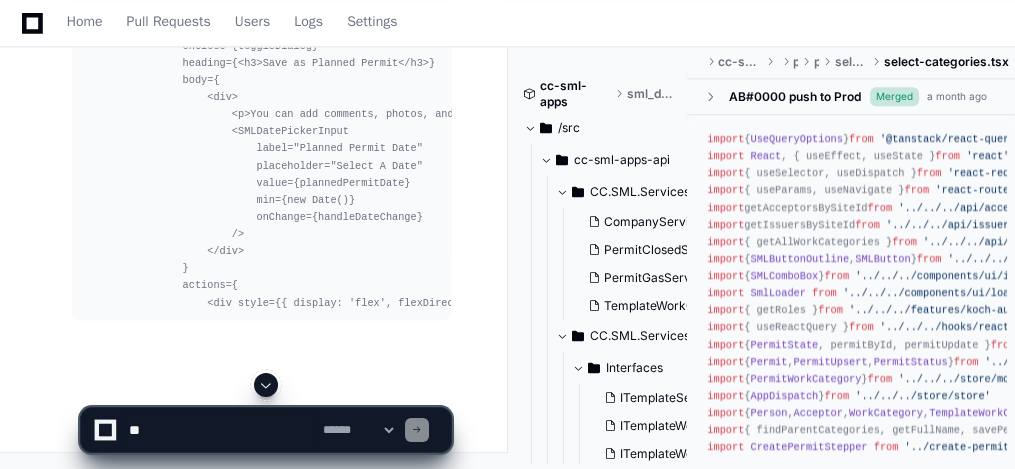 click 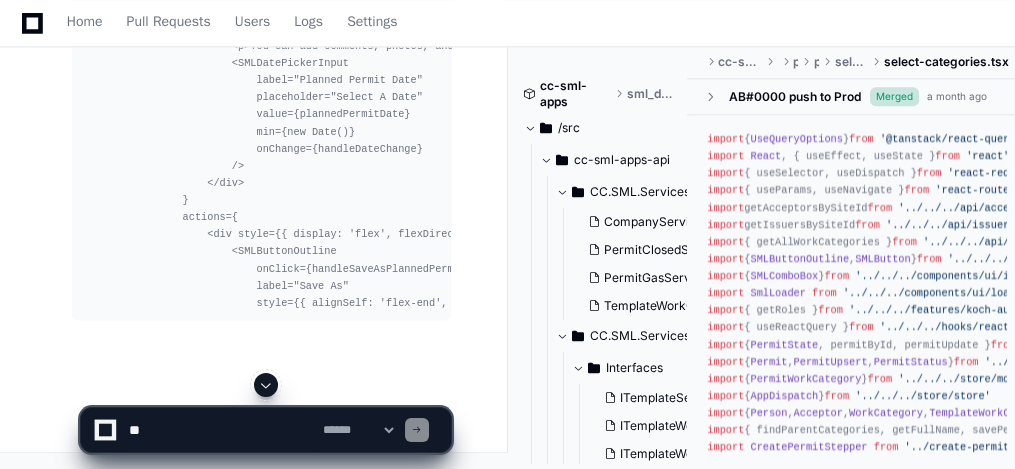 scroll, scrollTop: 9956, scrollLeft: 0, axis: vertical 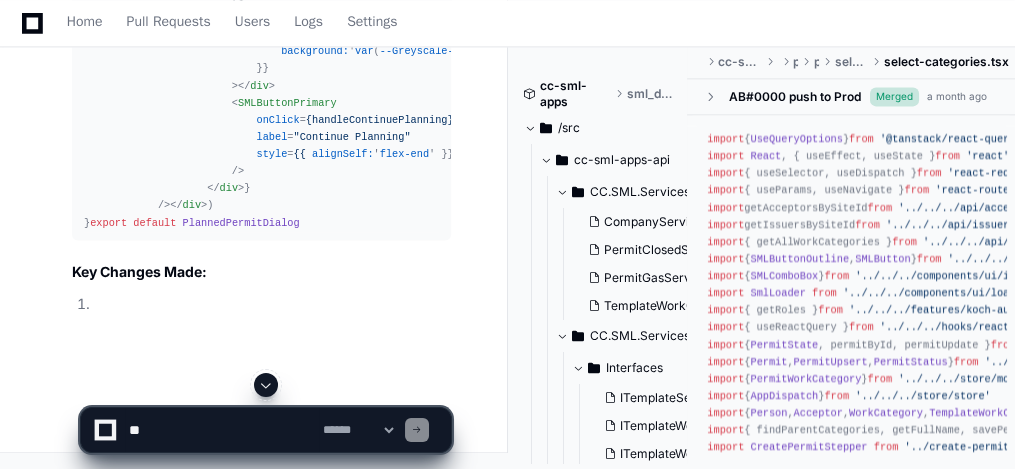 click 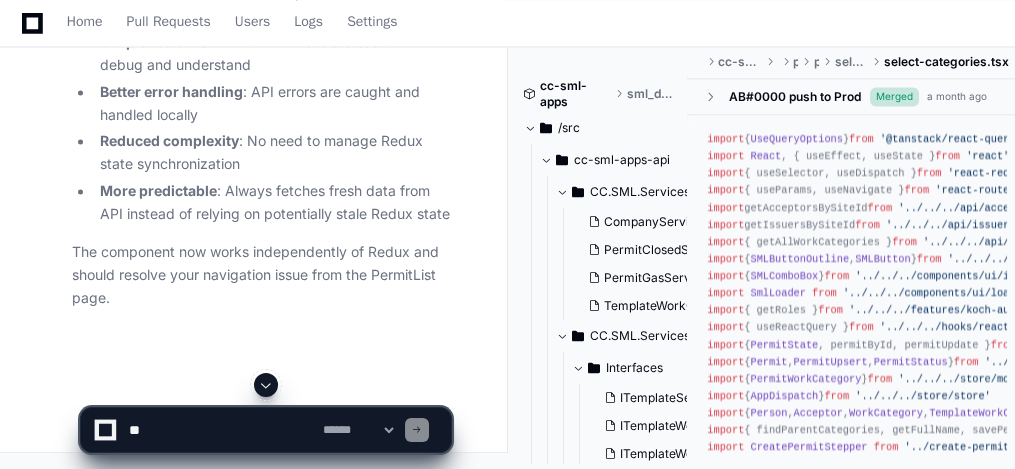 scroll, scrollTop: 10809, scrollLeft: 0, axis: vertical 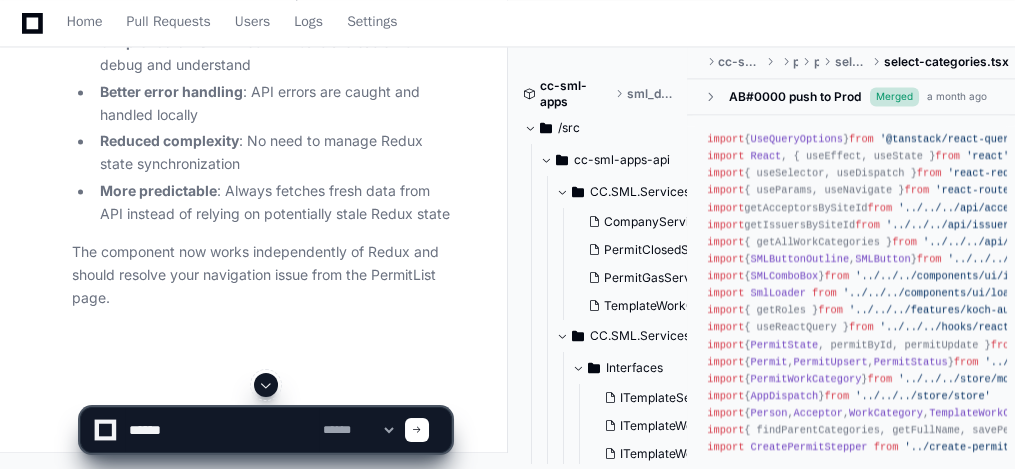 click 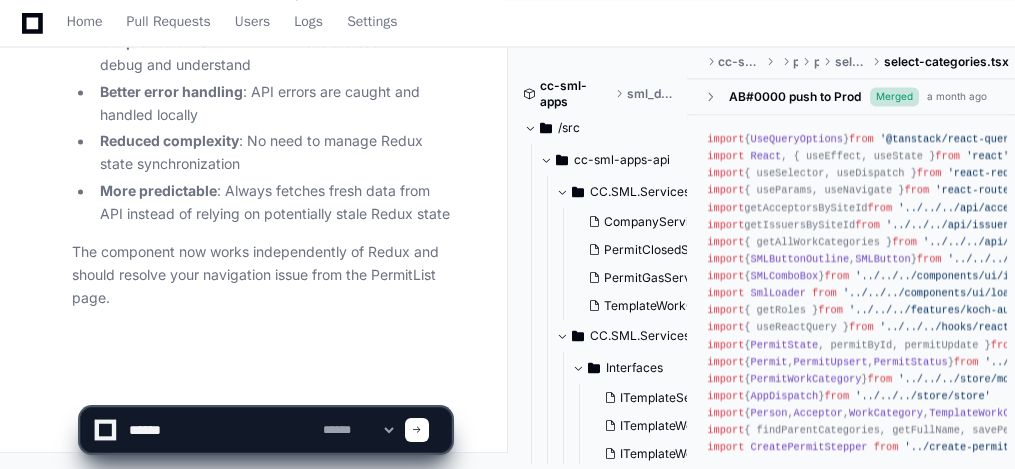 scroll, scrollTop: 11059, scrollLeft: 0, axis: vertical 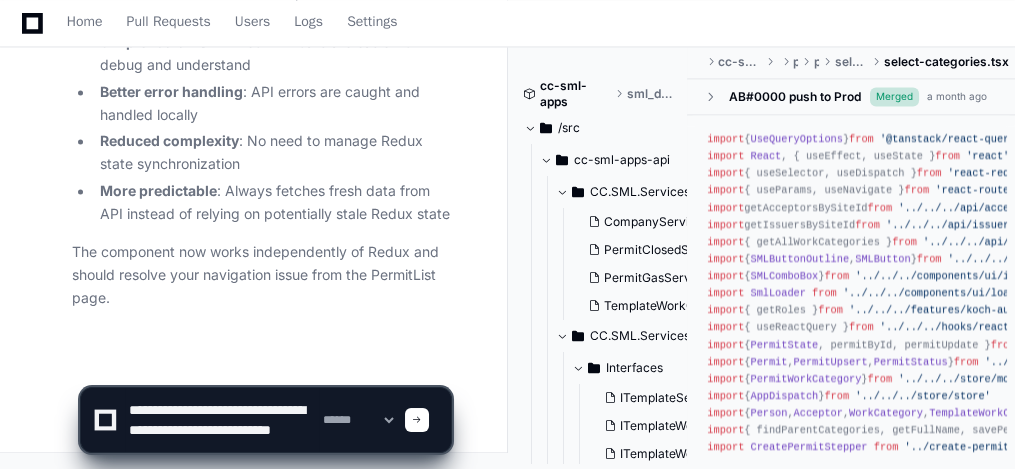 type on "**********" 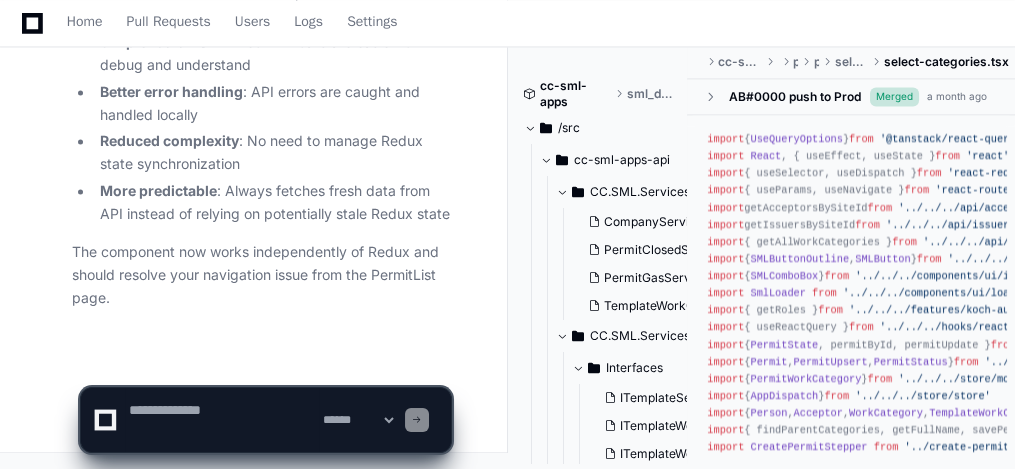 scroll, scrollTop: 0, scrollLeft: 0, axis: both 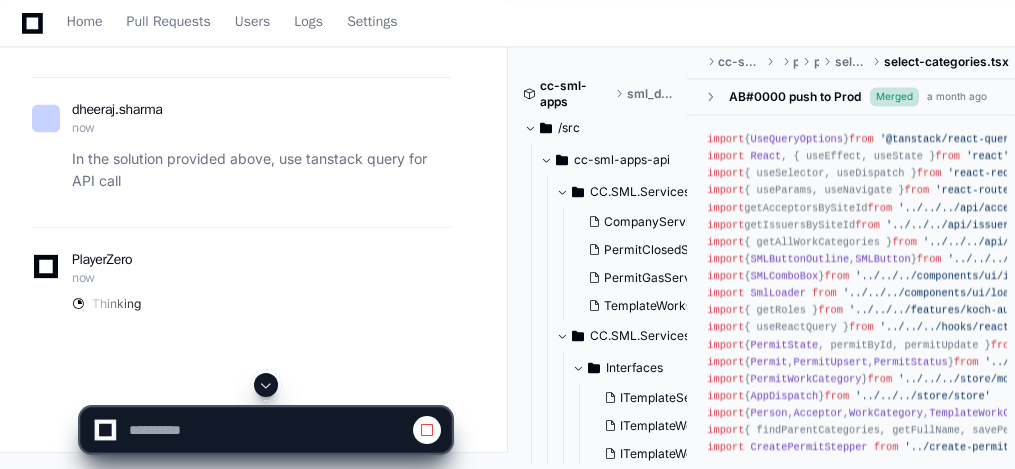 click 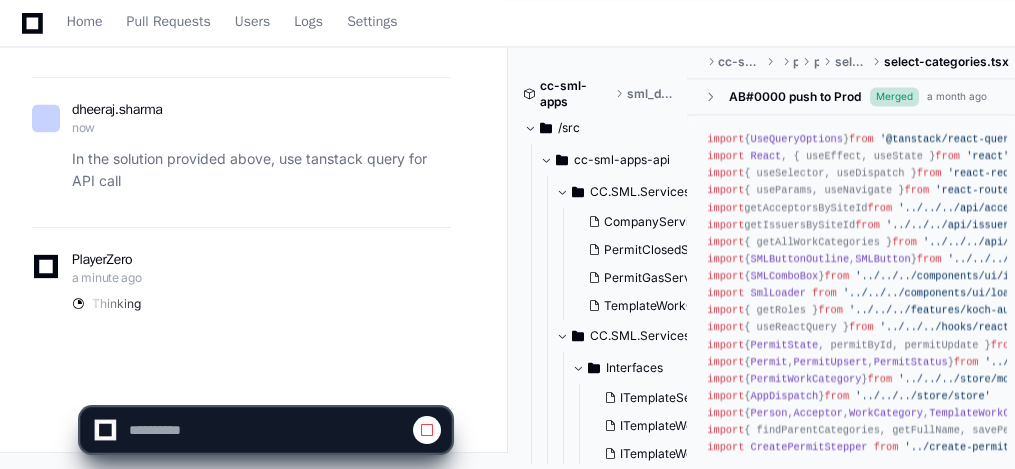 scroll, scrollTop: 11326, scrollLeft: 0, axis: vertical 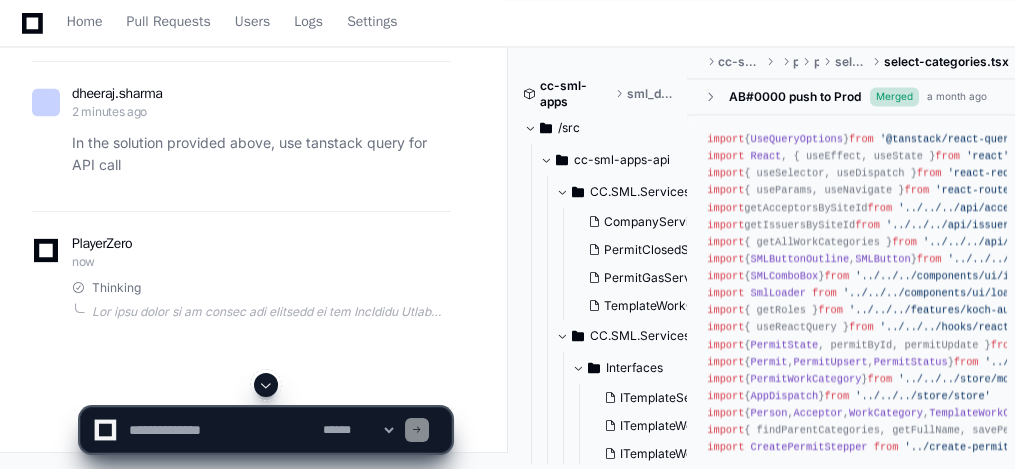click 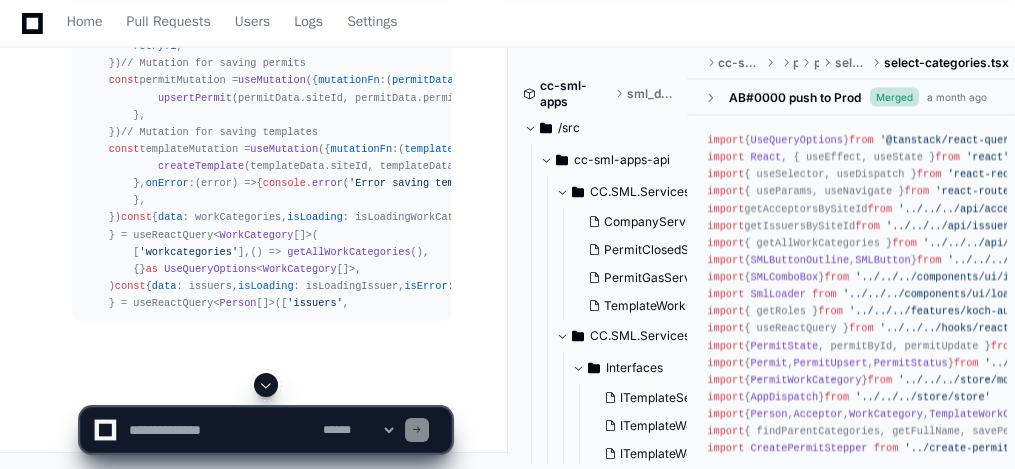 click 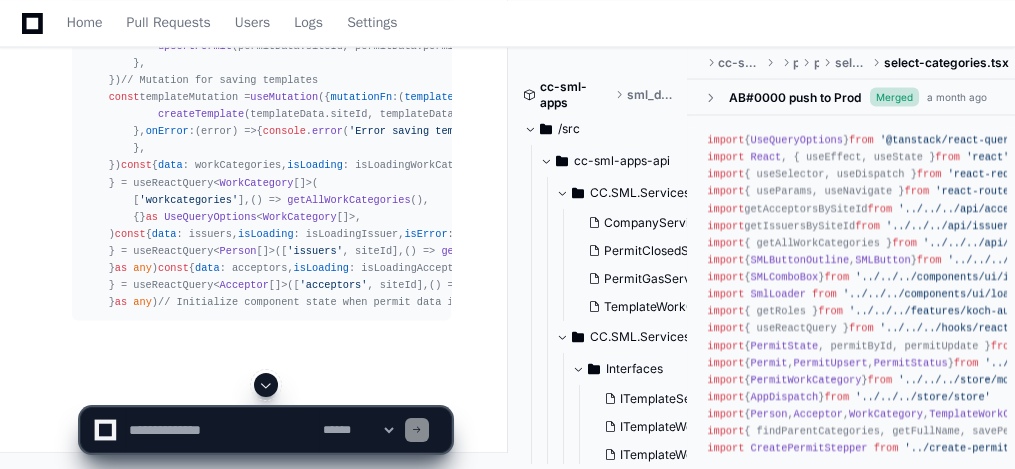 scroll, scrollTop: 13100, scrollLeft: 0, axis: vertical 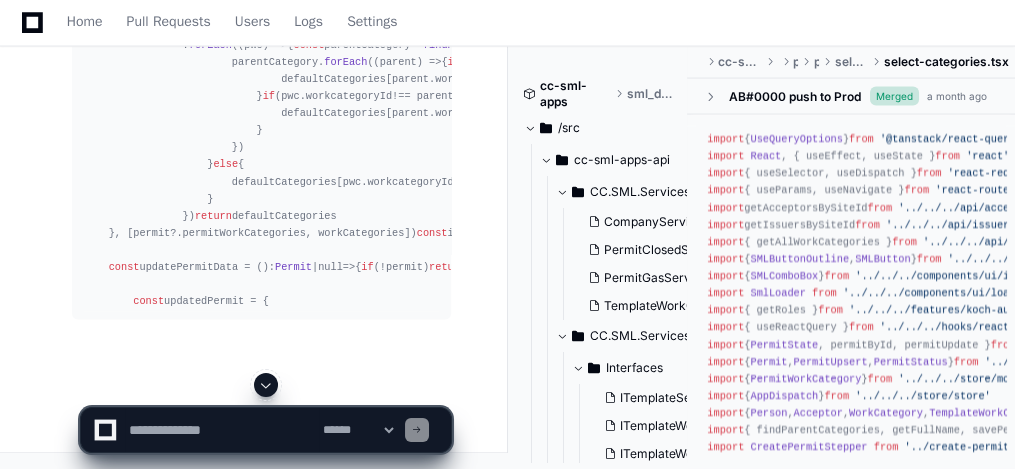 click 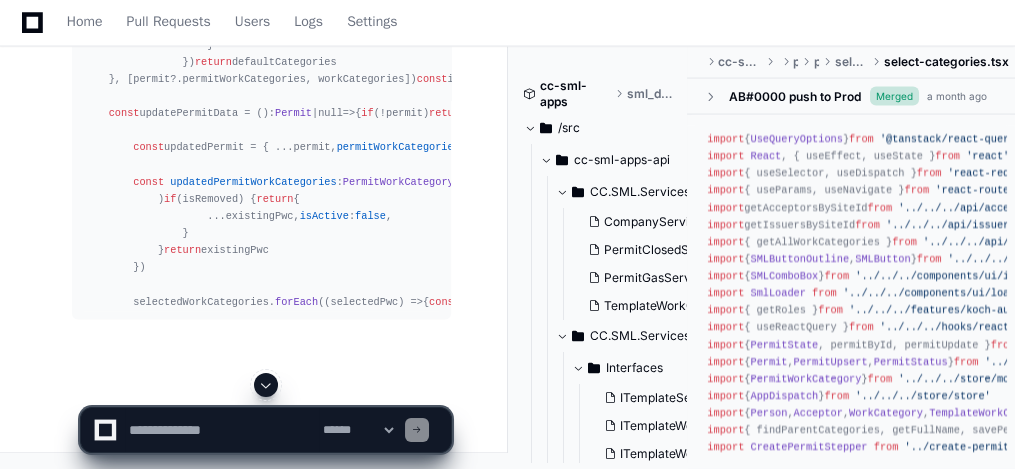 scroll, scrollTop: 14283, scrollLeft: 0, axis: vertical 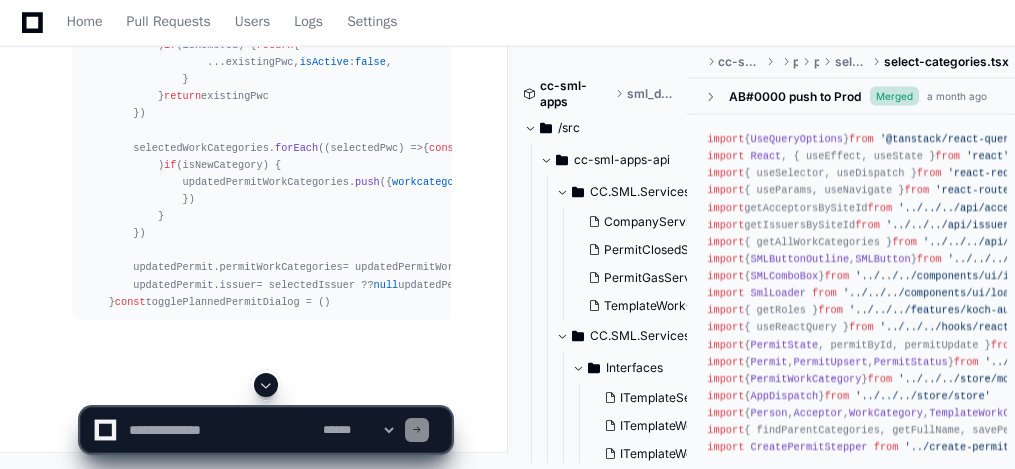 click 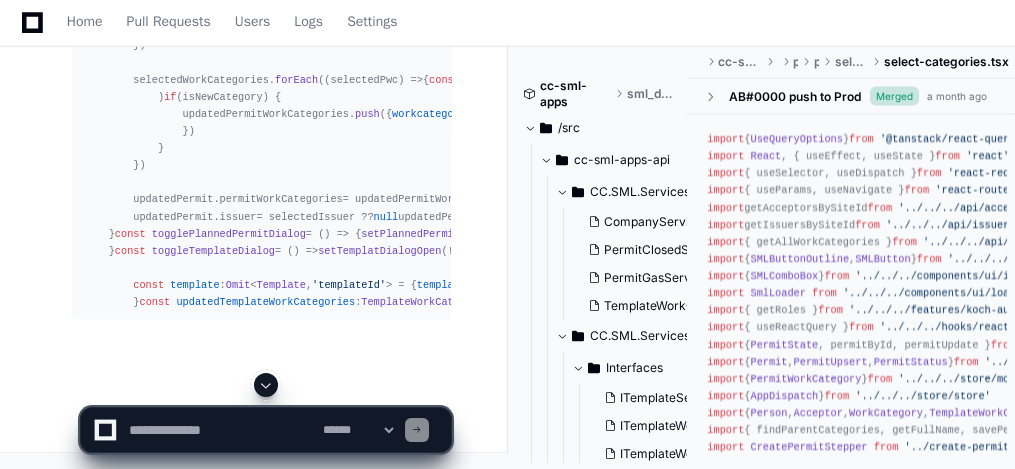 click 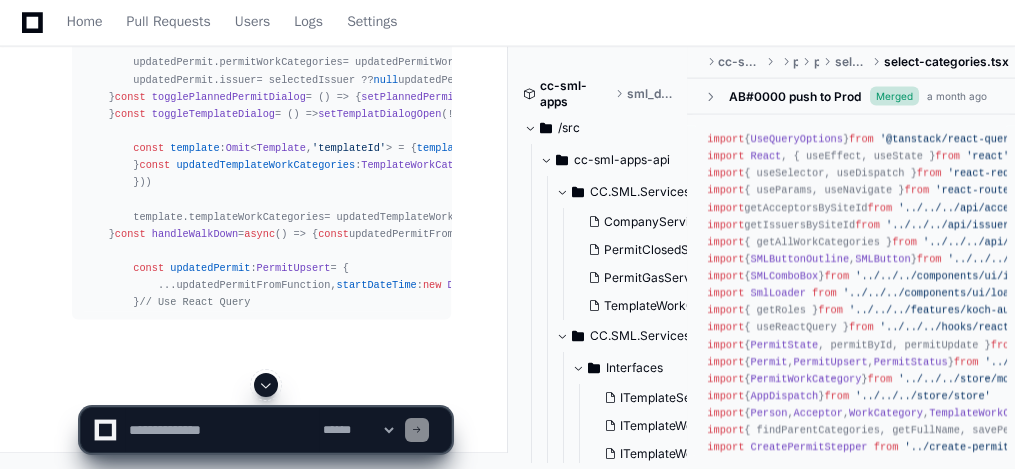 click 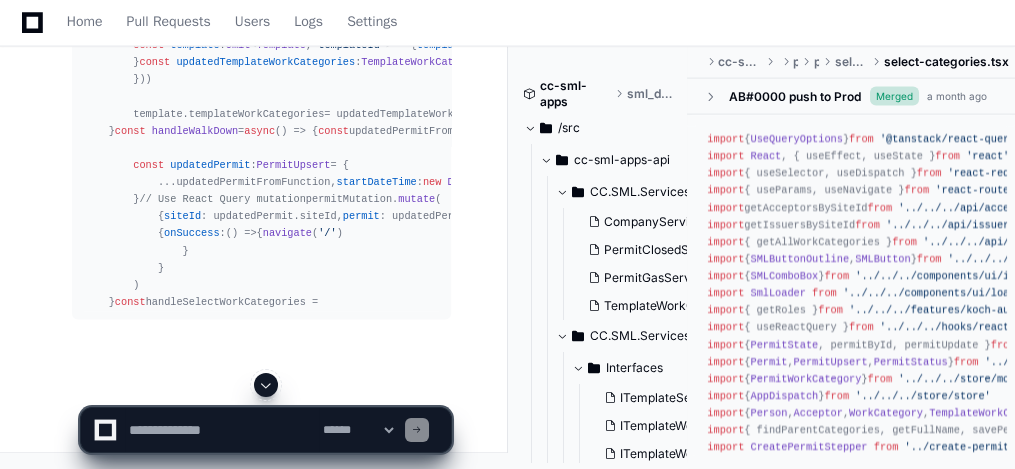 scroll, scrollTop: 15842, scrollLeft: 0, axis: vertical 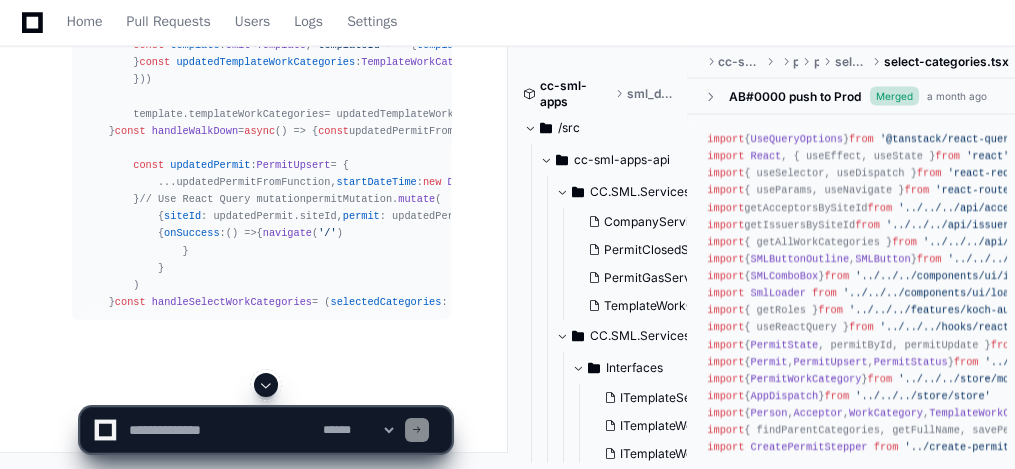 click 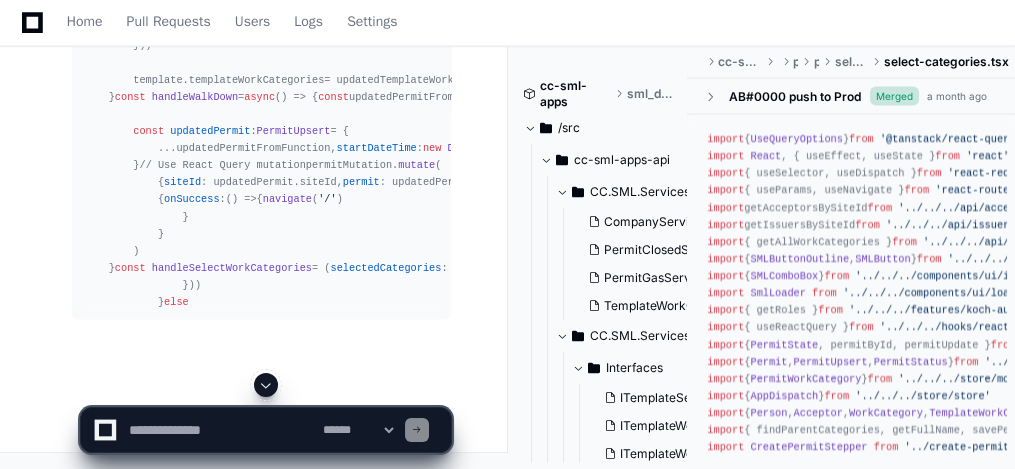 scroll, scrollTop: 16048, scrollLeft: 0, axis: vertical 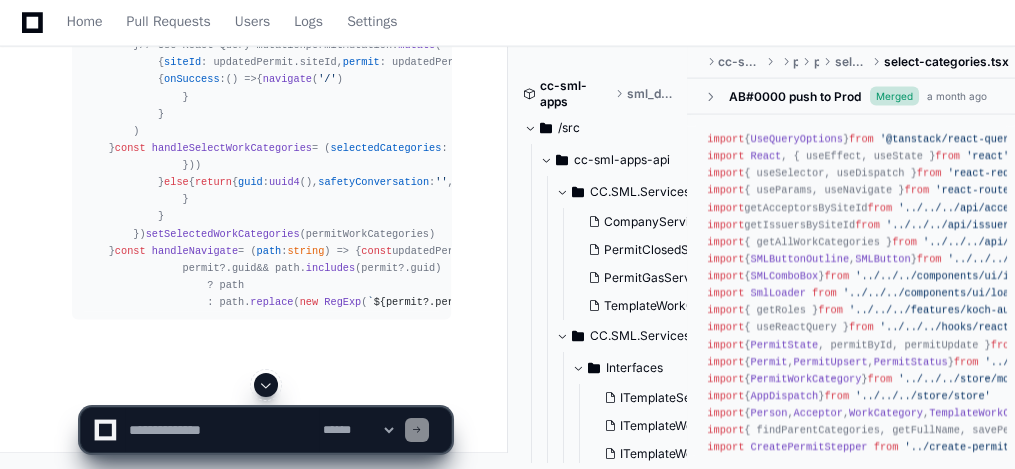 click 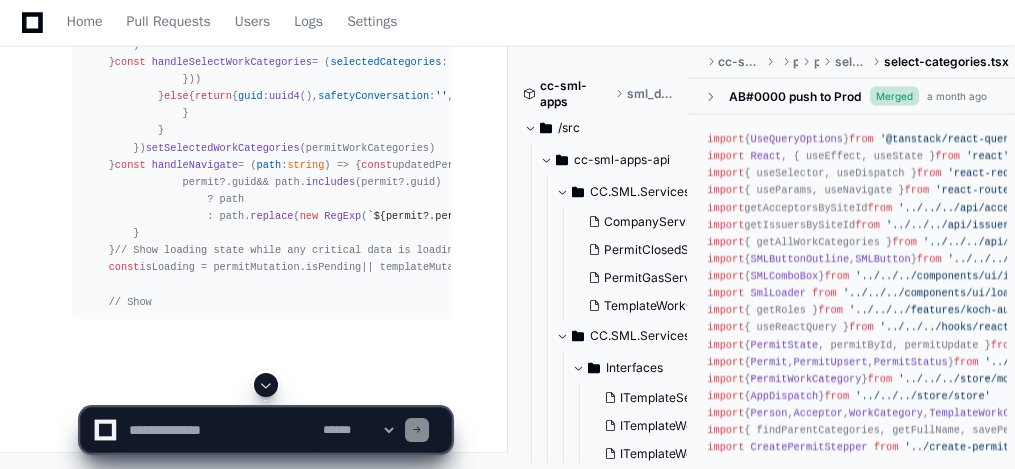 scroll, scrollTop: 16578, scrollLeft: 0, axis: vertical 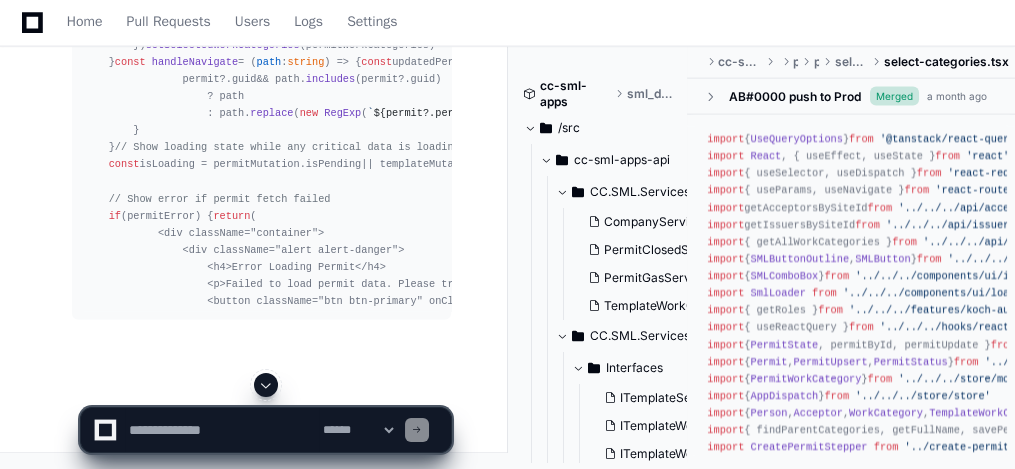click 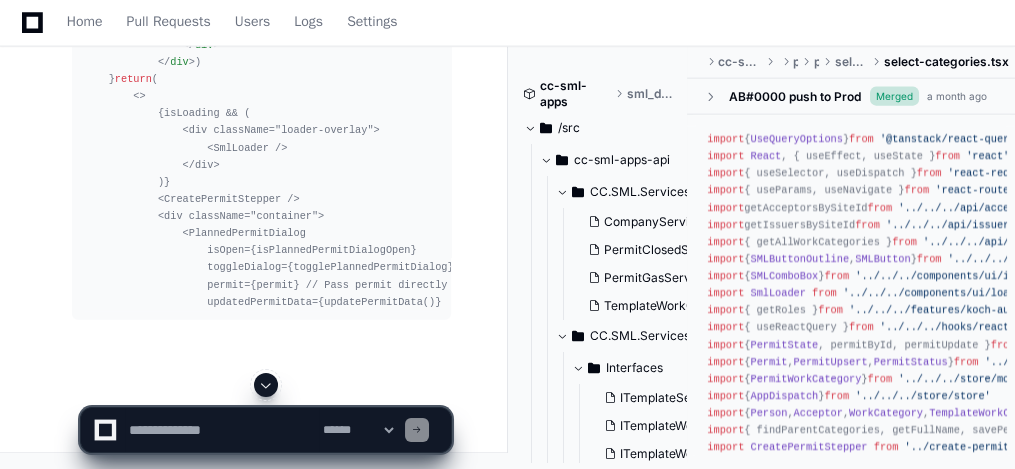 click 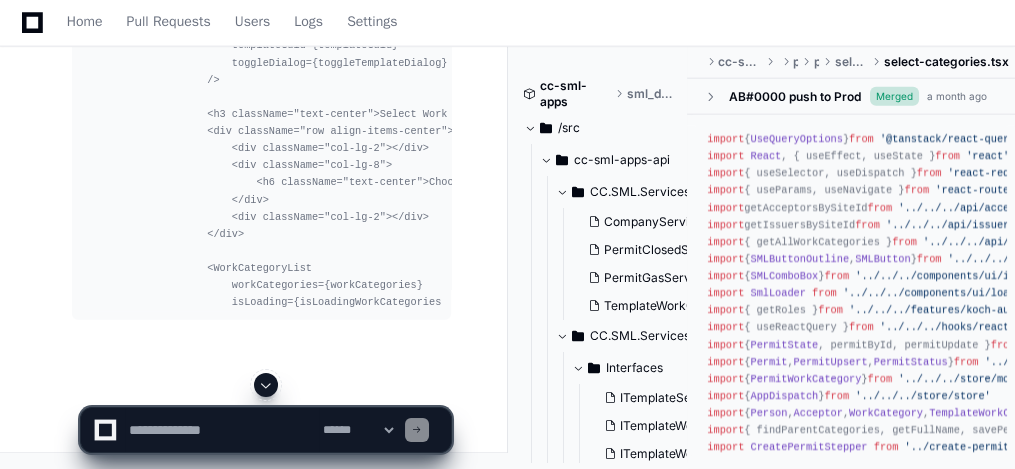 click 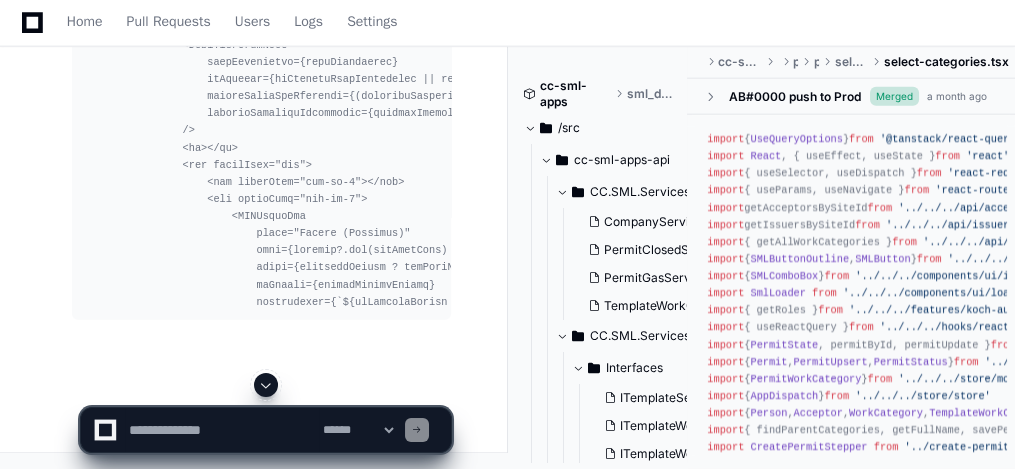 click 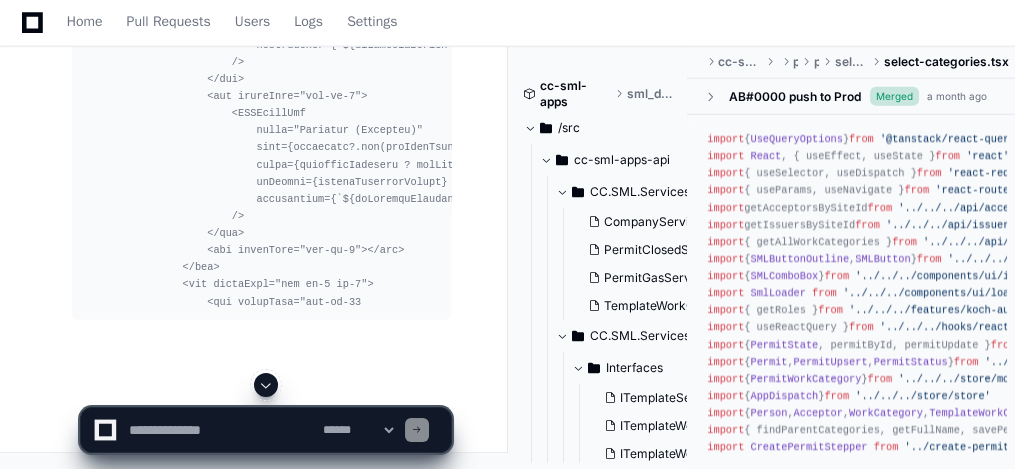 click 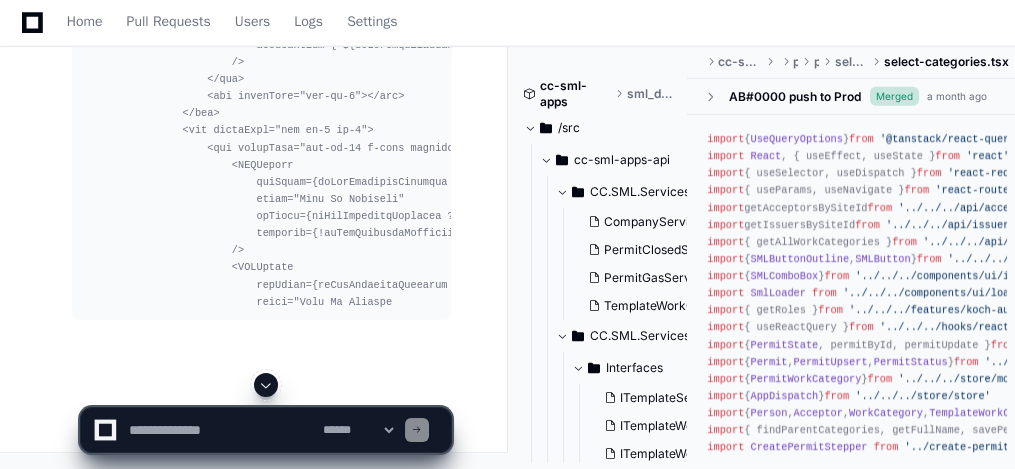 click 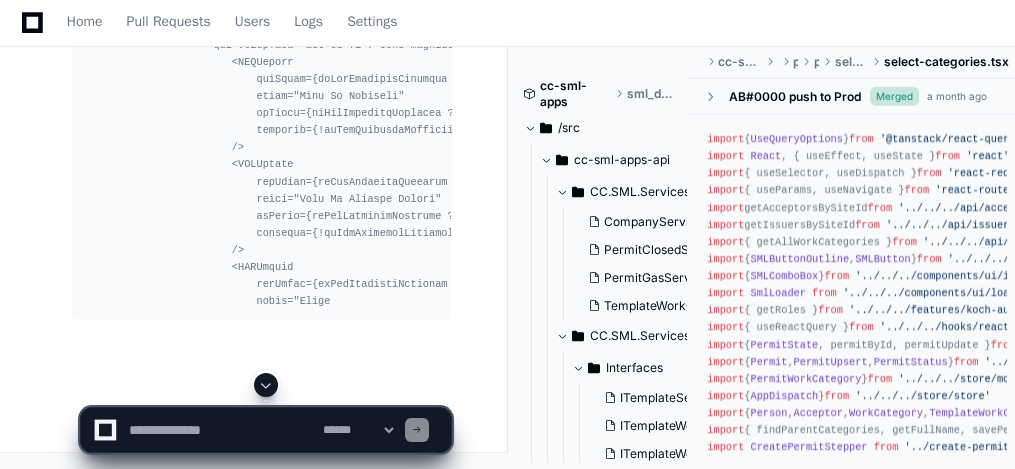 scroll, scrollTop: 18138, scrollLeft: 0, axis: vertical 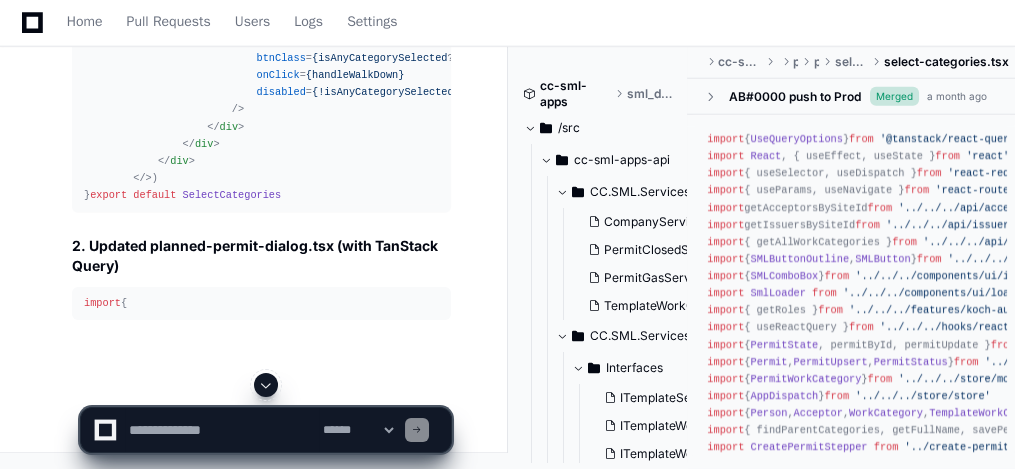 click 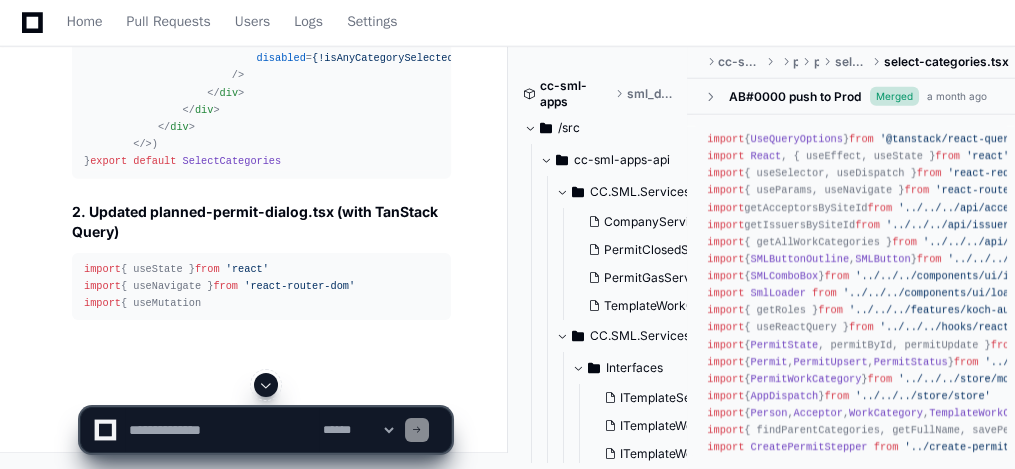 scroll, scrollTop: 18518, scrollLeft: 0, axis: vertical 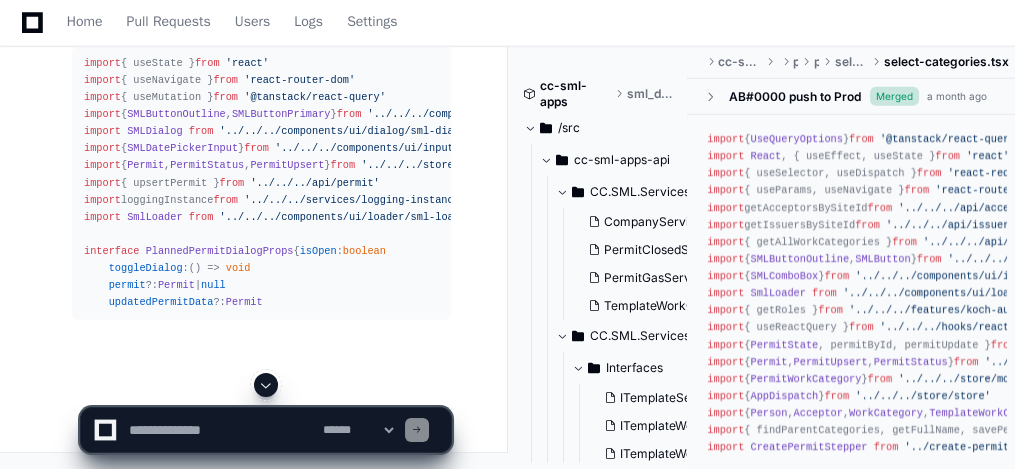 click 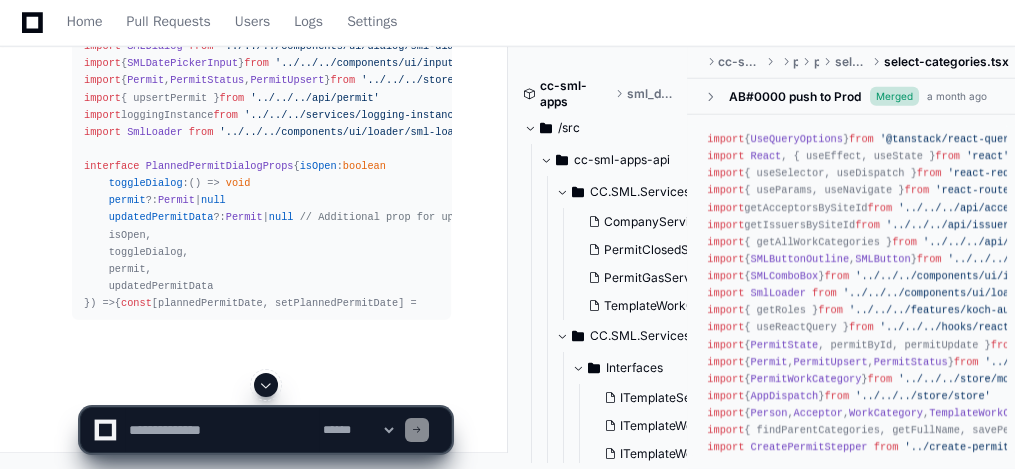 click 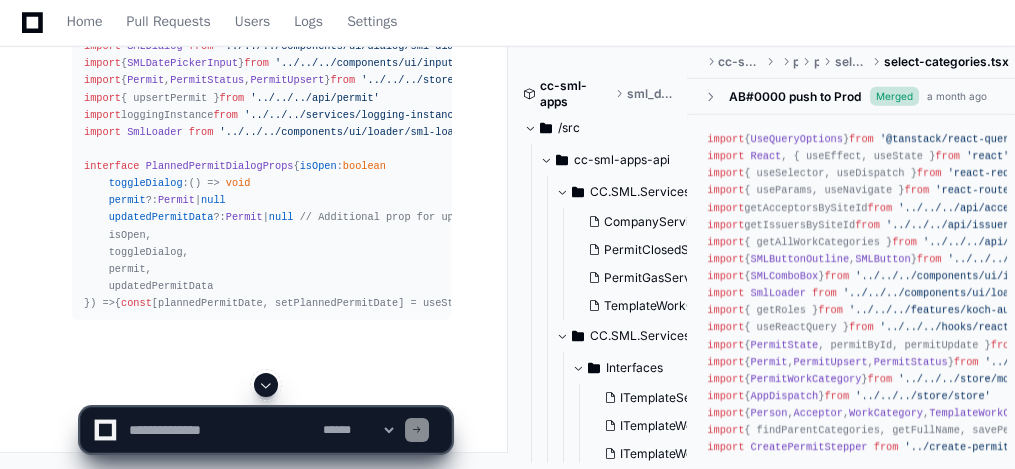 scroll, scrollTop: 18930, scrollLeft: 0, axis: vertical 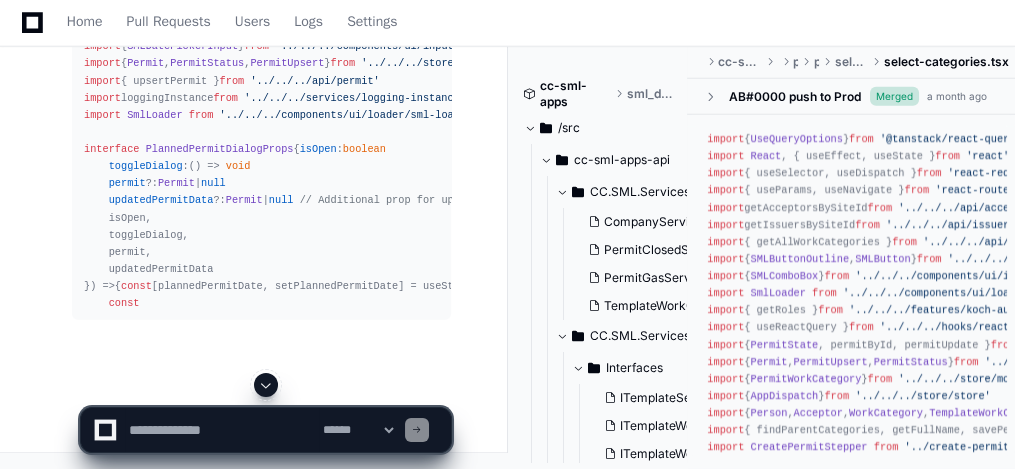 click 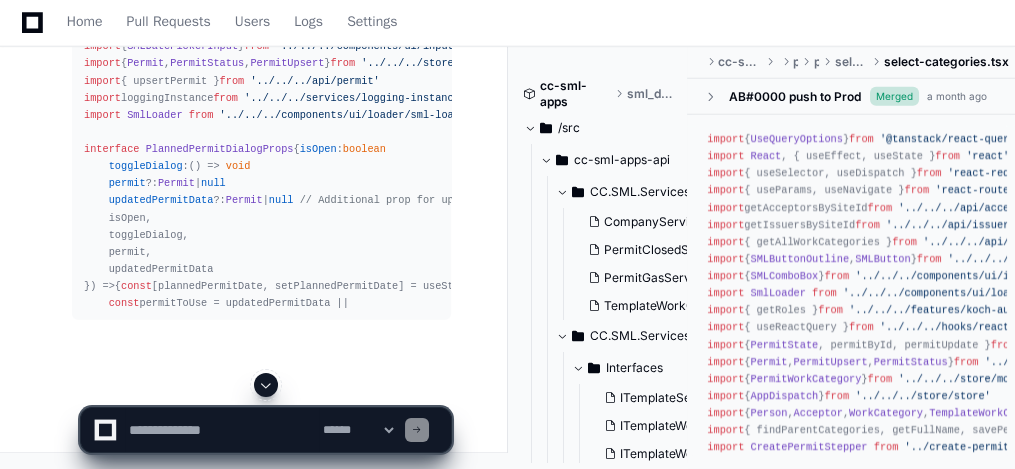 scroll, scrollTop: 18998, scrollLeft: 0, axis: vertical 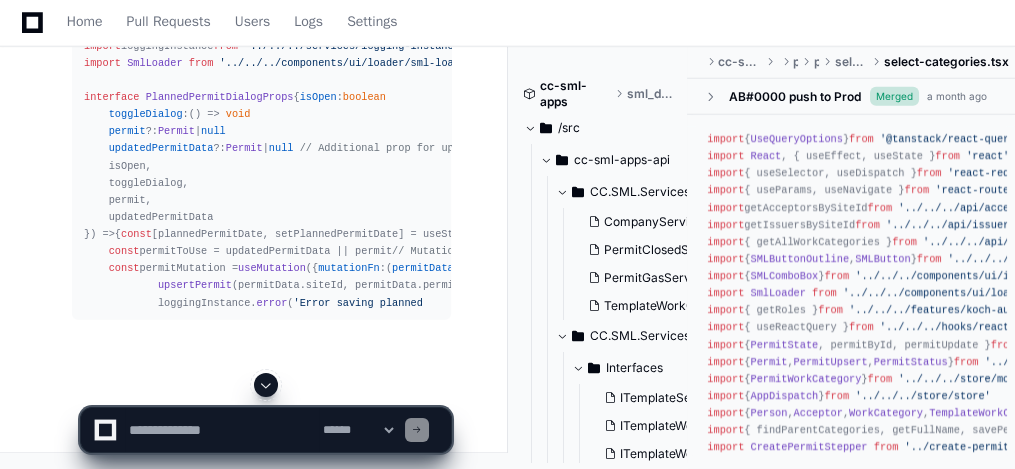 click 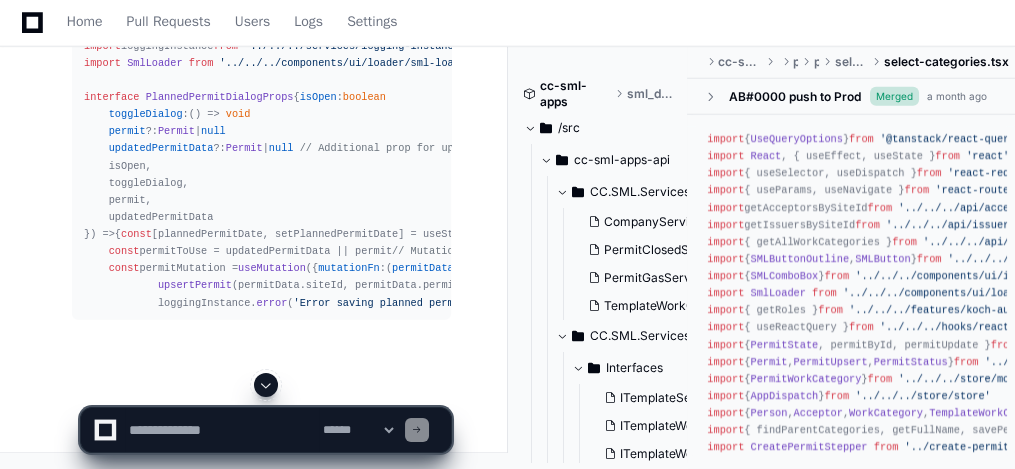 scroll, scrollTop: 19118, scrollLeft: 0, axis: vertical 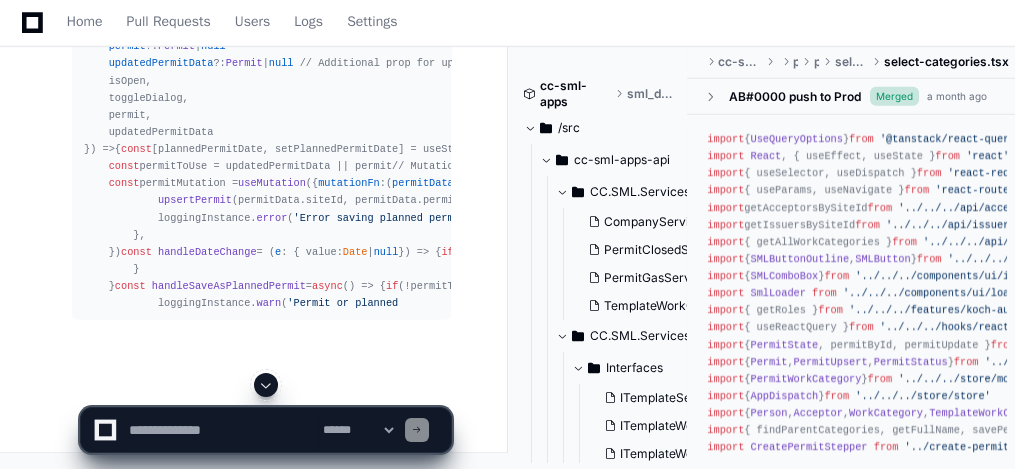 click 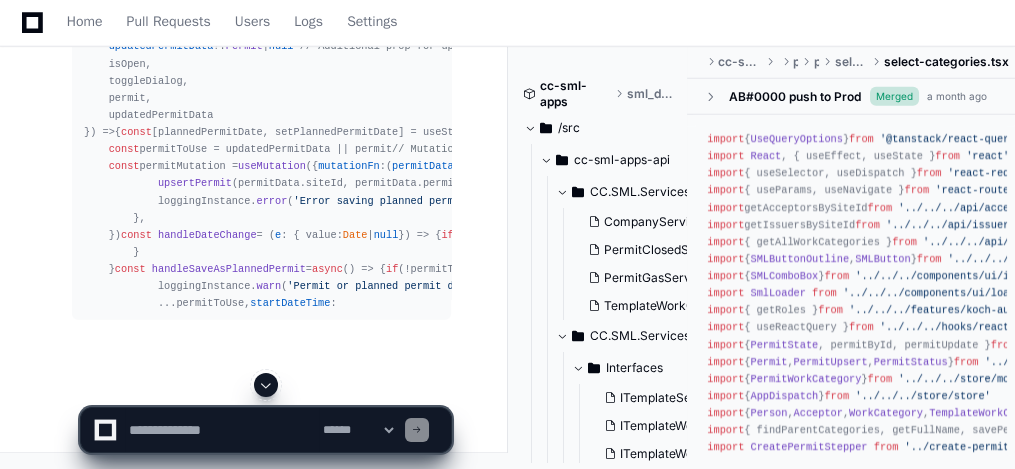 scroll, scrollTop: 19358, scrollLeft: 0, axis: vertical 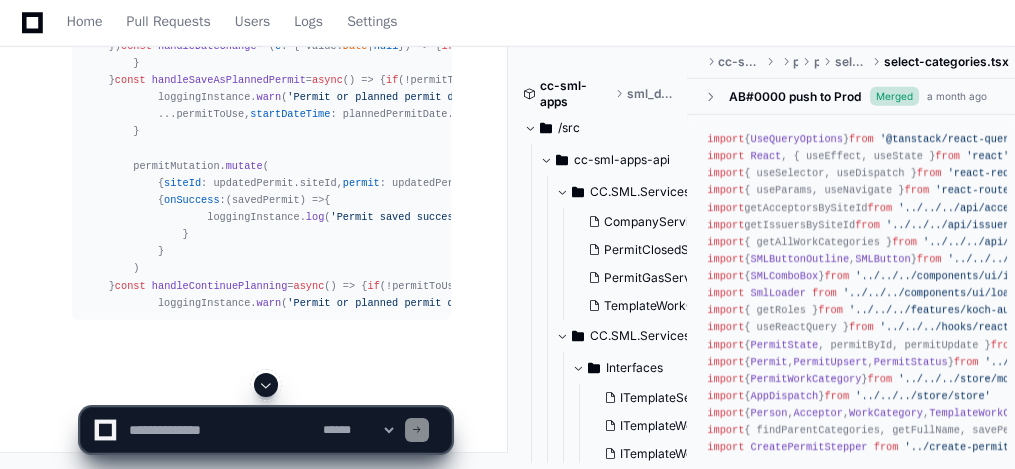 click 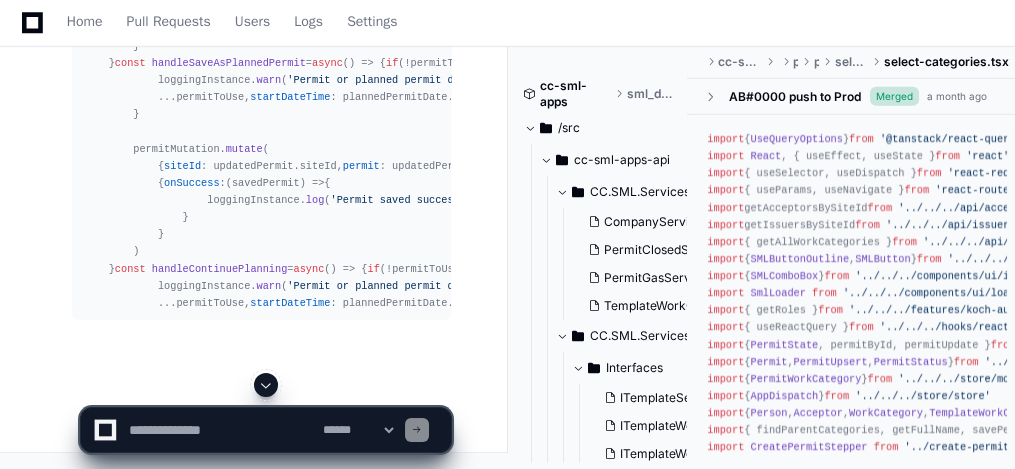 scroll, scrollTop: 19855, scrollLeft: 0, axis: vertical 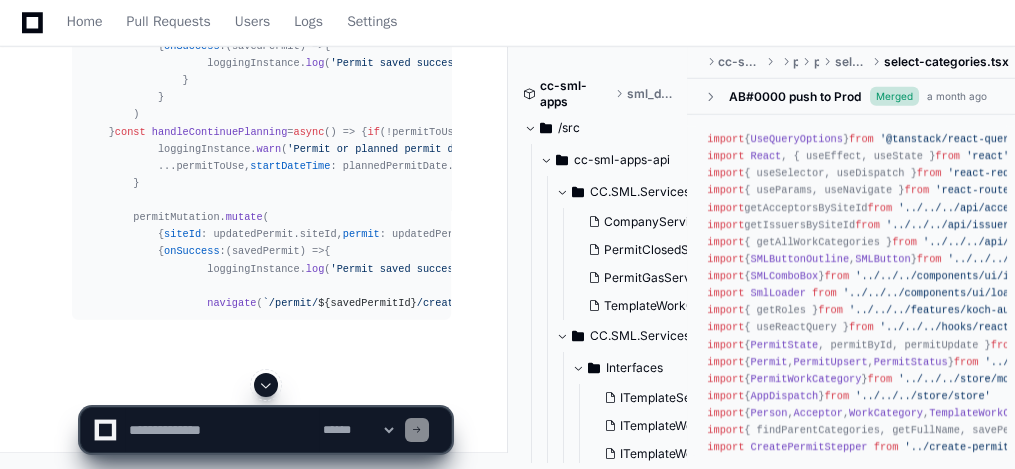 click 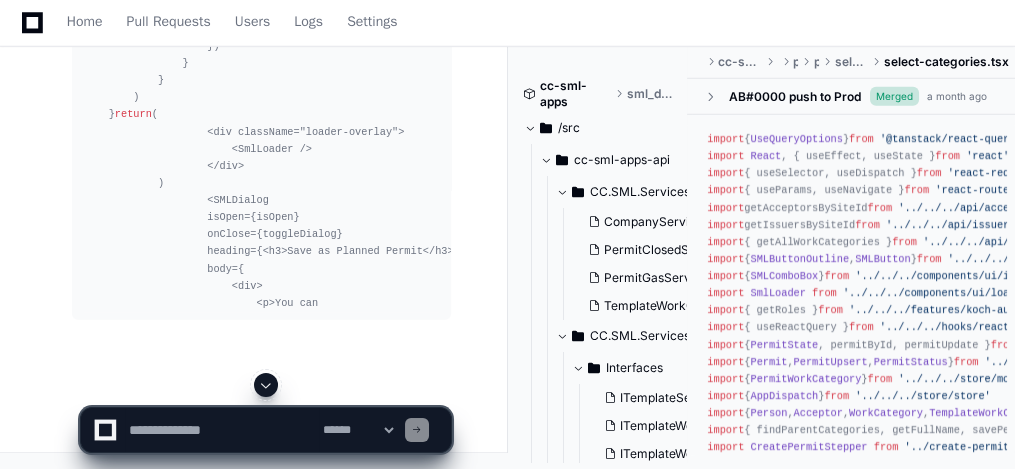 scroll, scrollTop: 20249, scrollLeft: 0, axis: vertical 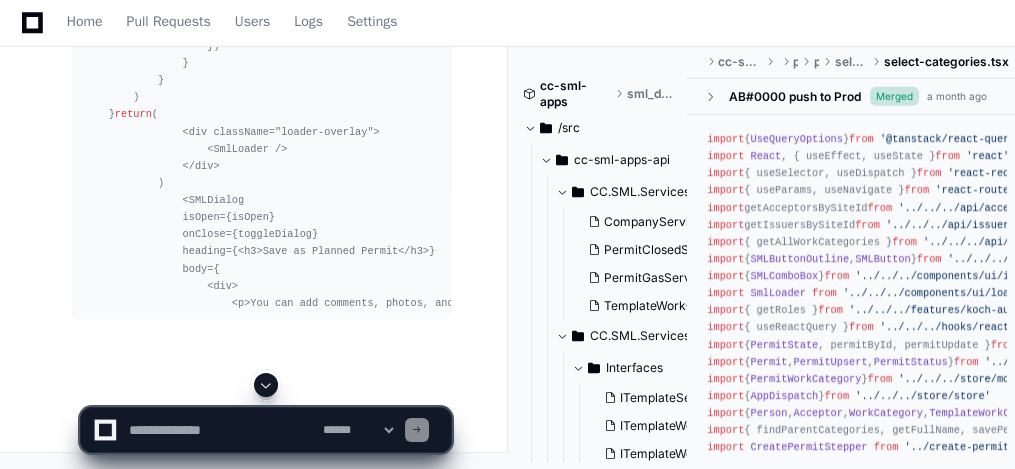 click 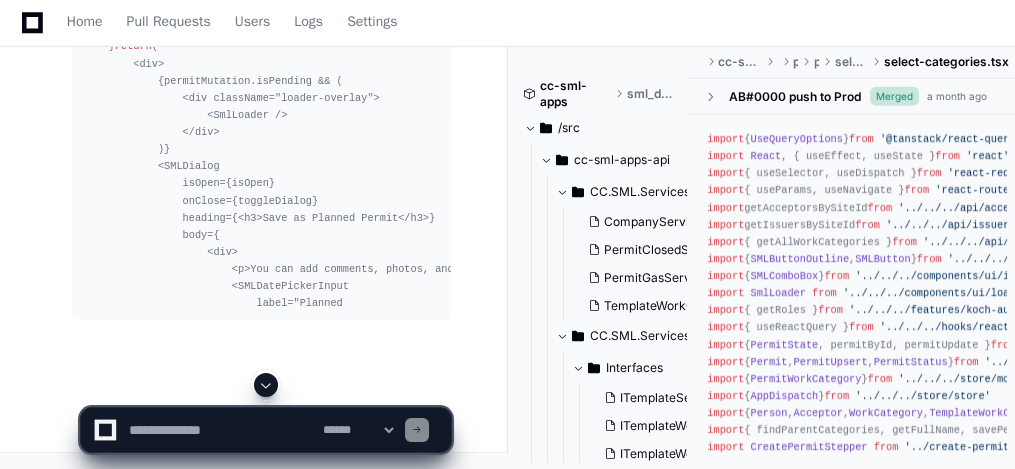 scroll, scrollTop: 20472, scrollLeft: 0, axis: vertical 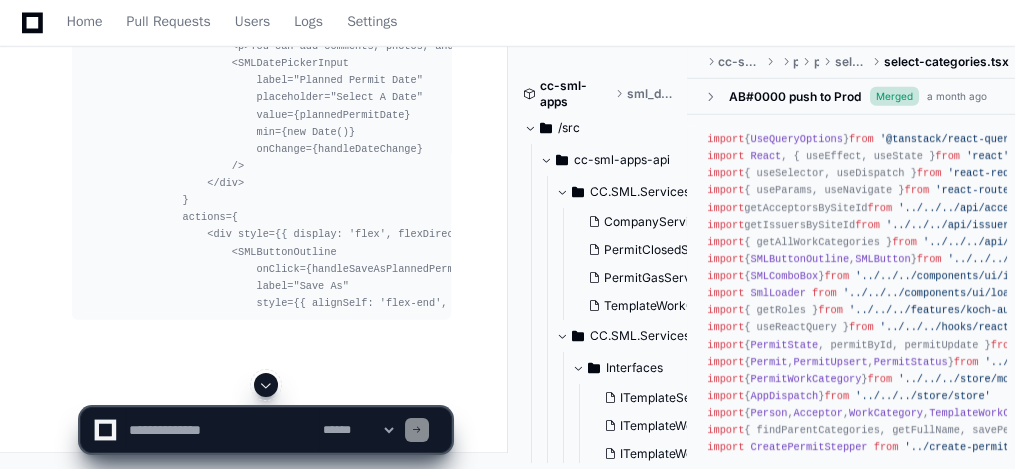 click 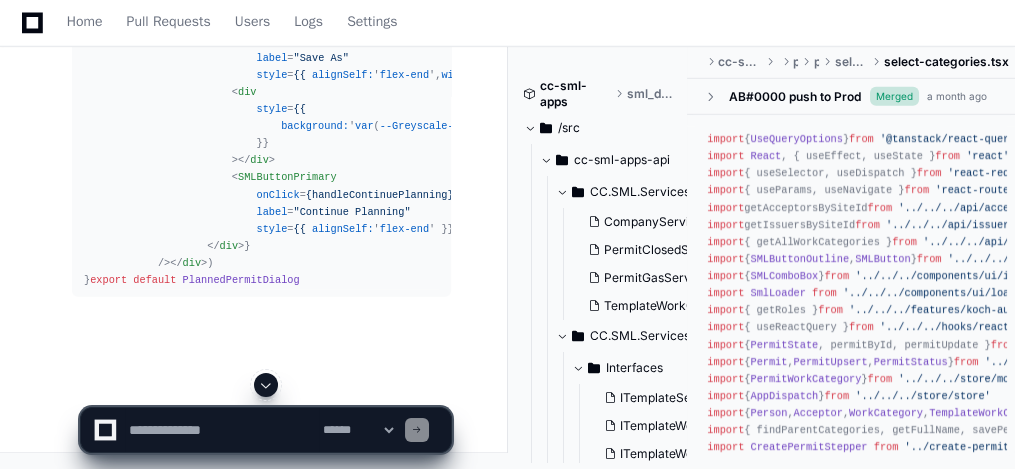 scroll, scrollTop: 20814, scrollLeft: 0, axis: vertical 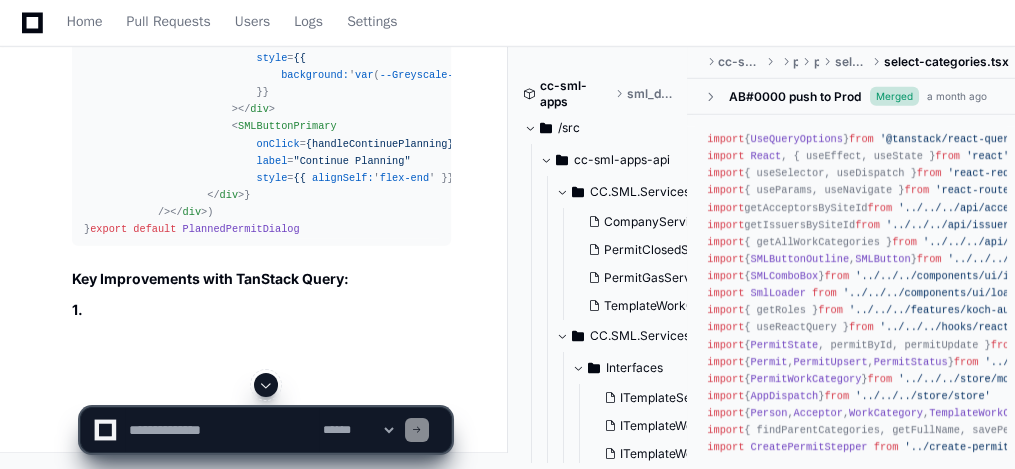 click 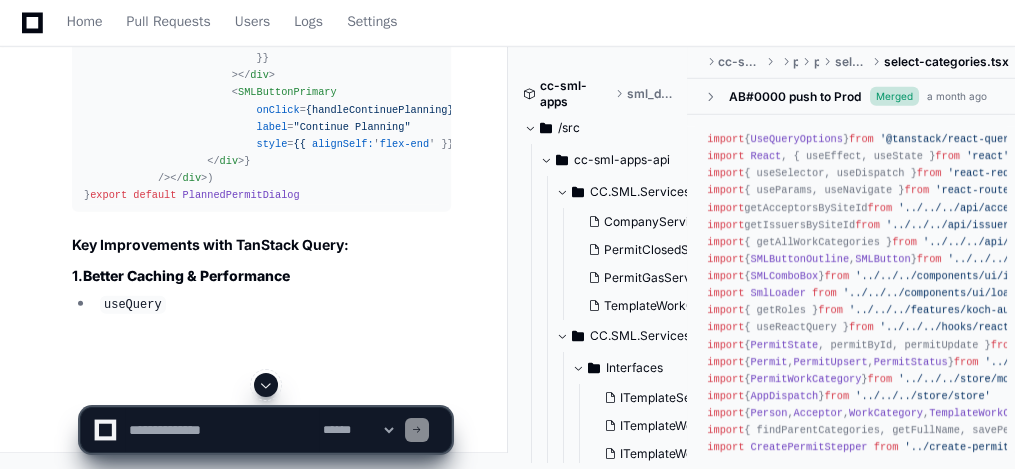 scroll, scrollTop: 21179, scrollLeft: 0, axis: vertical 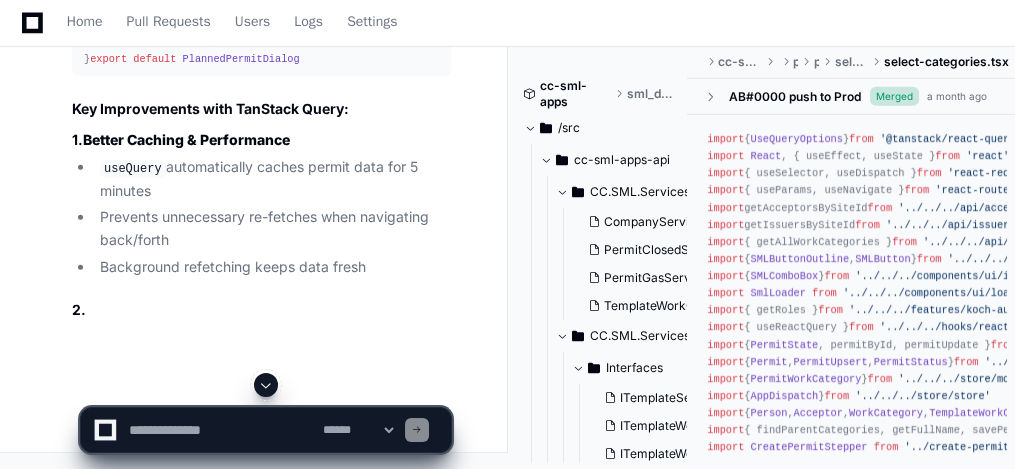 click 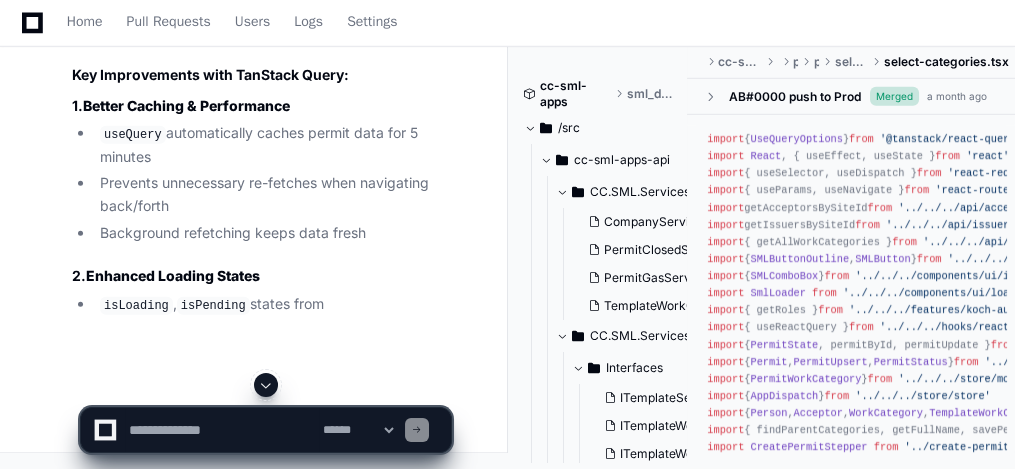 scroll, scrollTop: 21349, scrollLeft: 0, axis: vertical 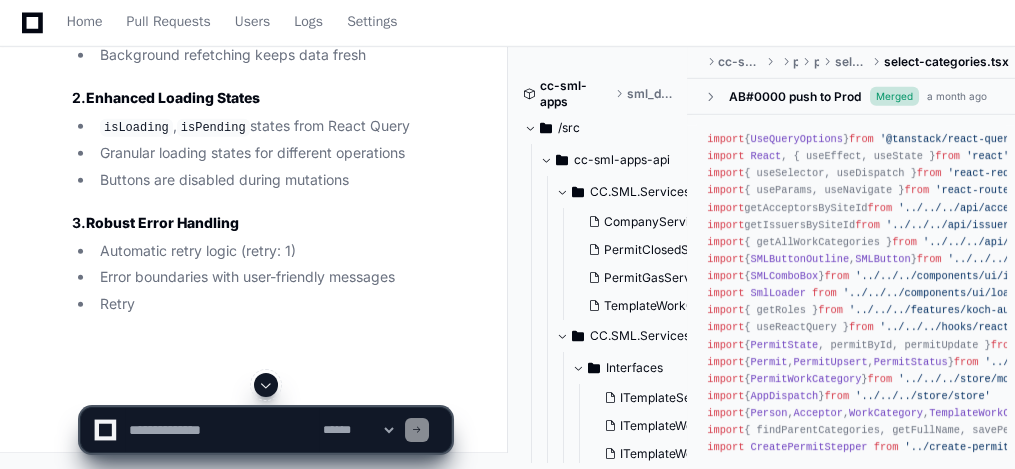 click 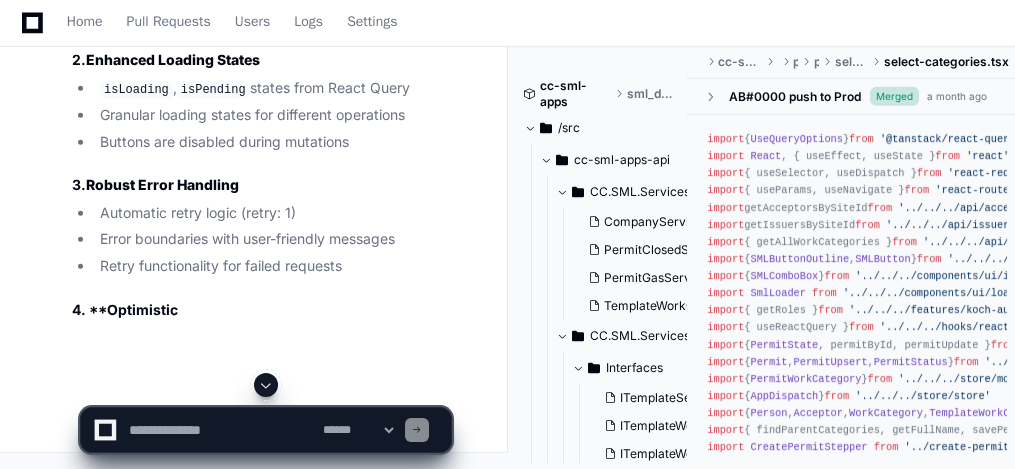 scroll, scrollTop: 21560, scrollLeft: 0, axis: vertical 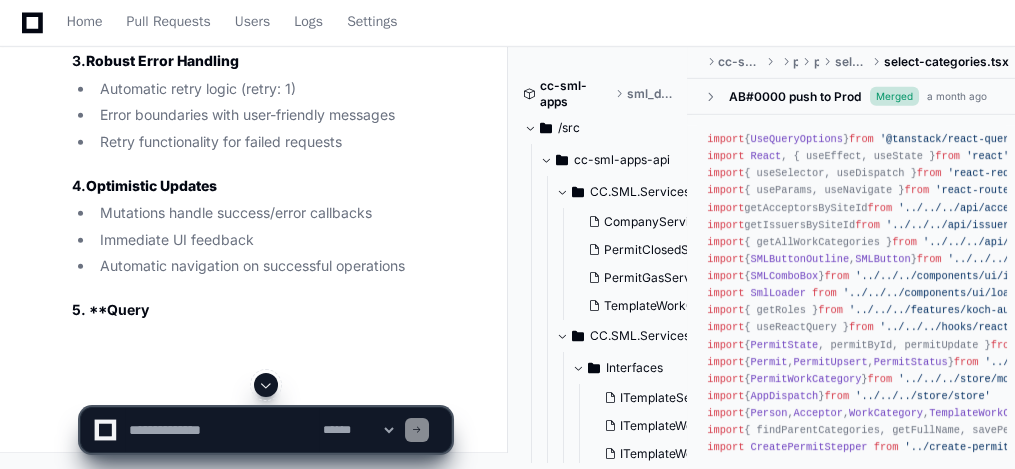 click 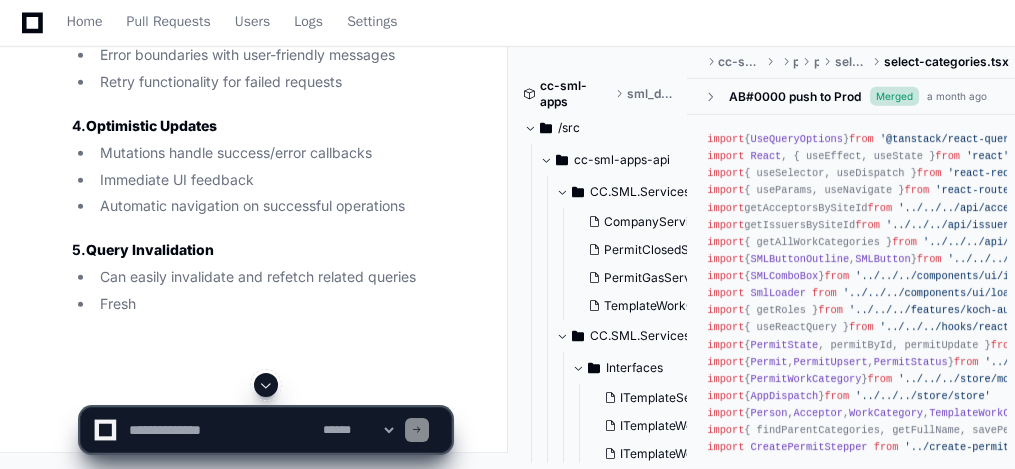 scroll, scrollTop: 21755, scrollLeft: 0, axis: vertical 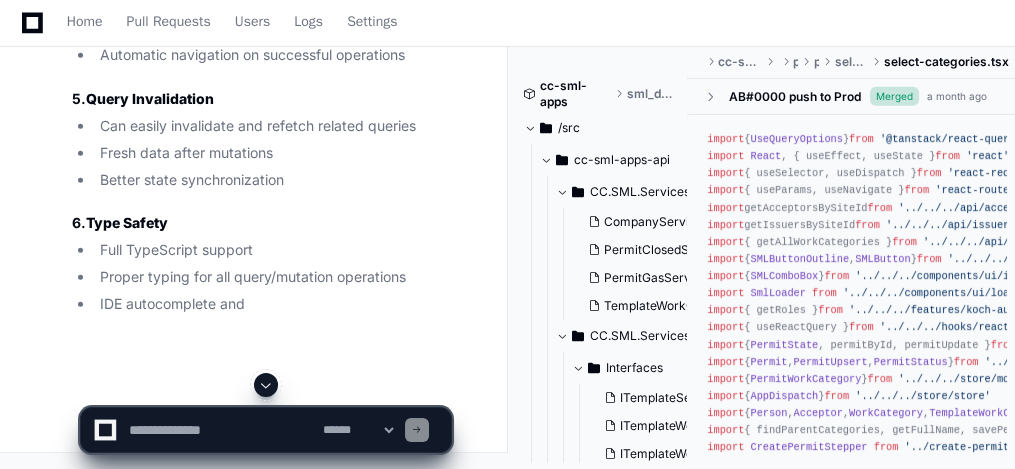 click 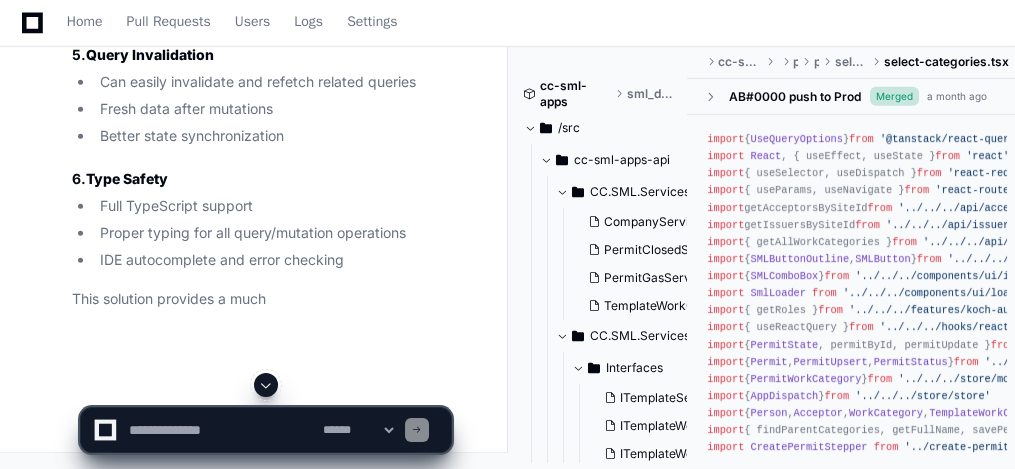 scroll, scrollTop: 21932, scrollLeft: 0, axis: vertical 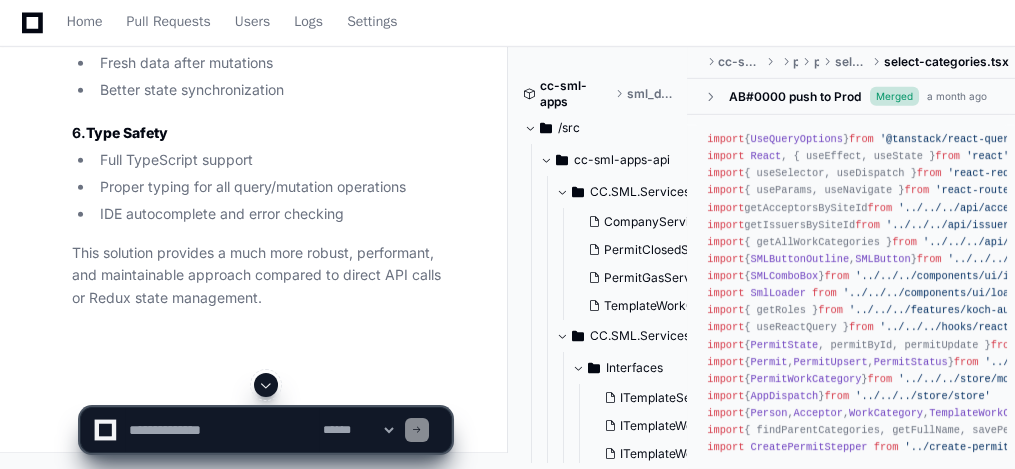 click 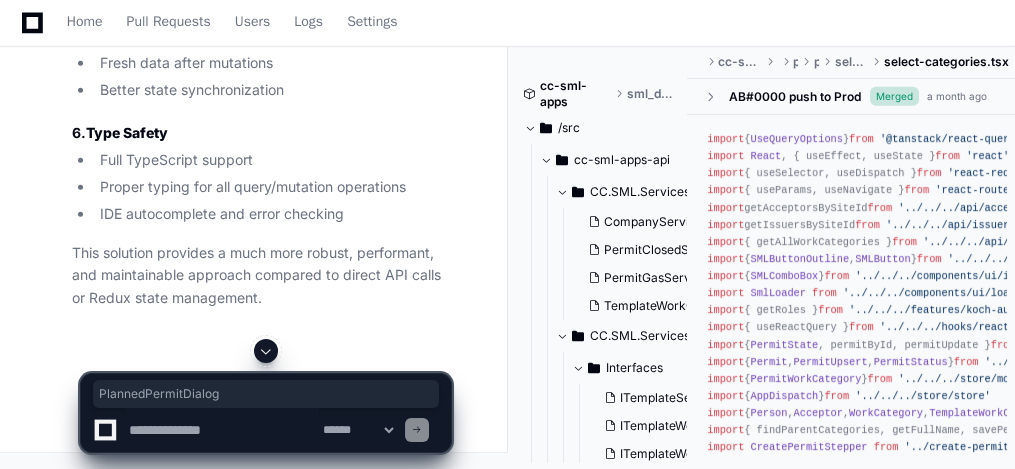 copy on "PlannedPermitDialog" 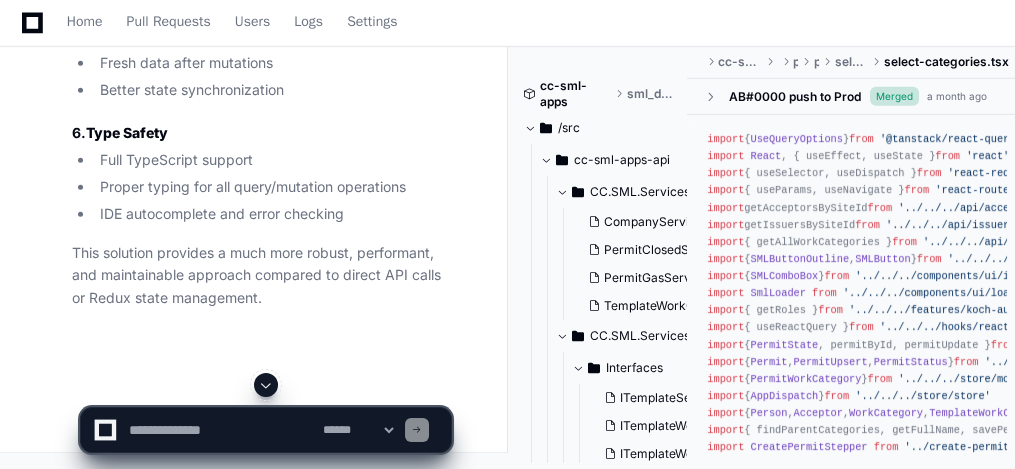 click on "SelectCategories" 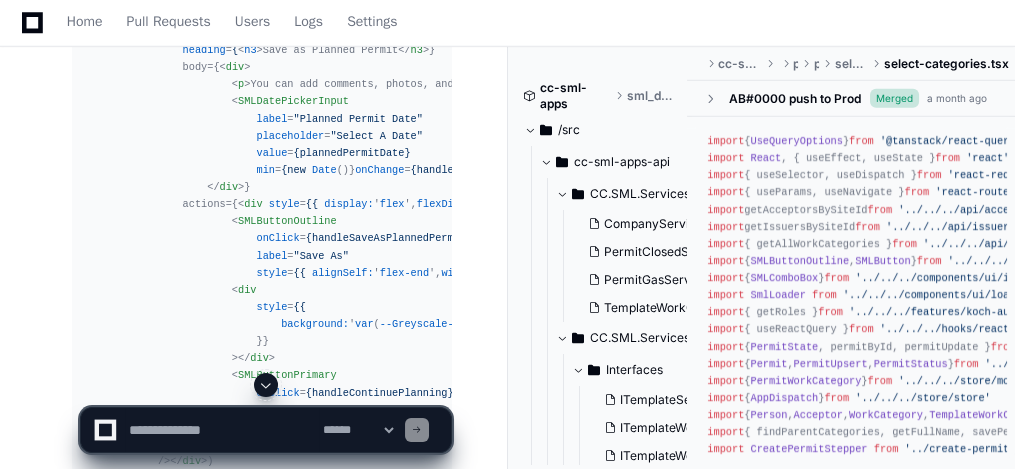 scroll, scrollTop: 11657, scrollLeft: 0, axis: vertical 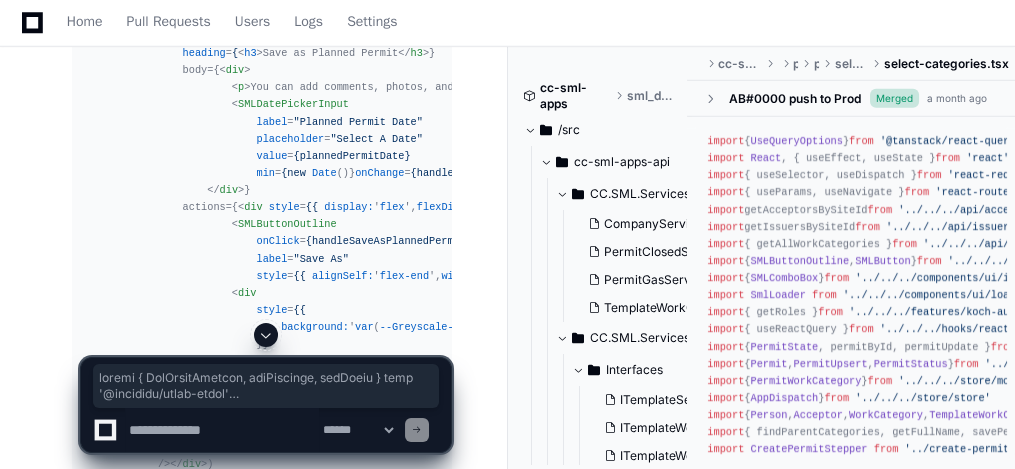 click on "import" 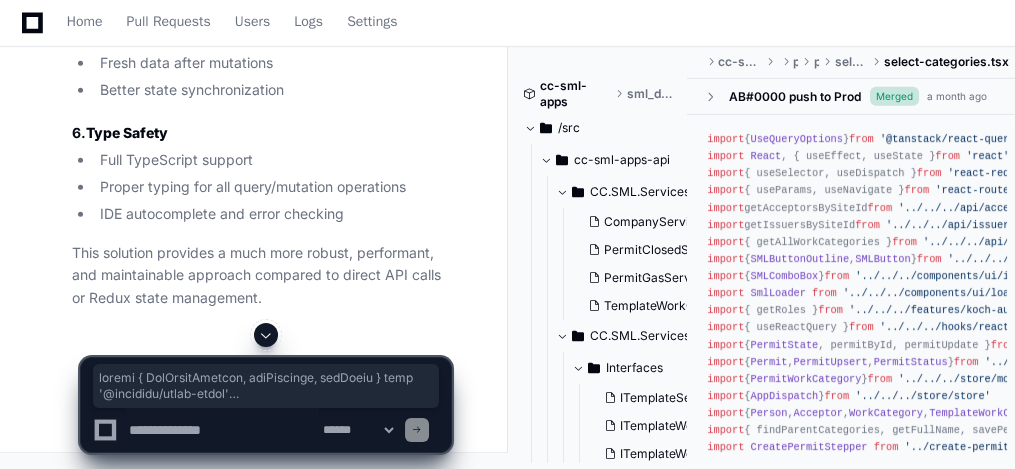 scroll, scrollTop: 18696, scrollLeft: 0, axis: vertical 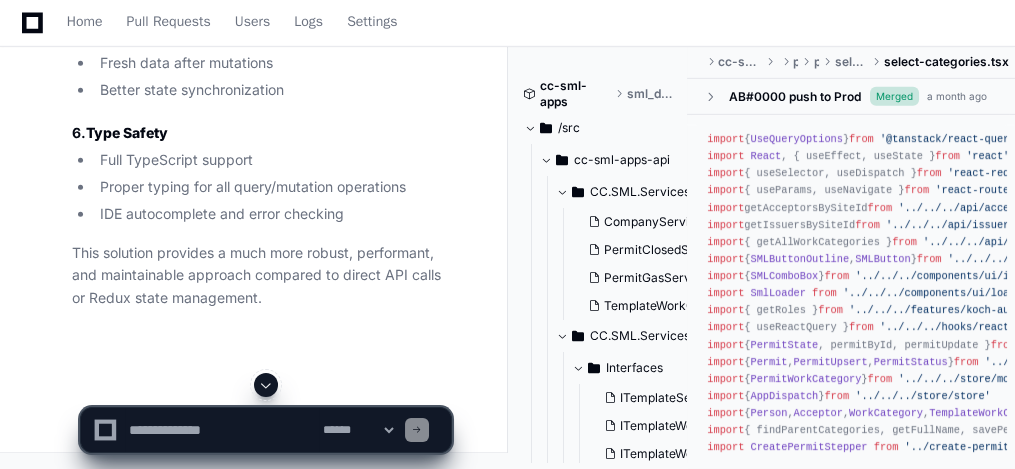 click on "import" 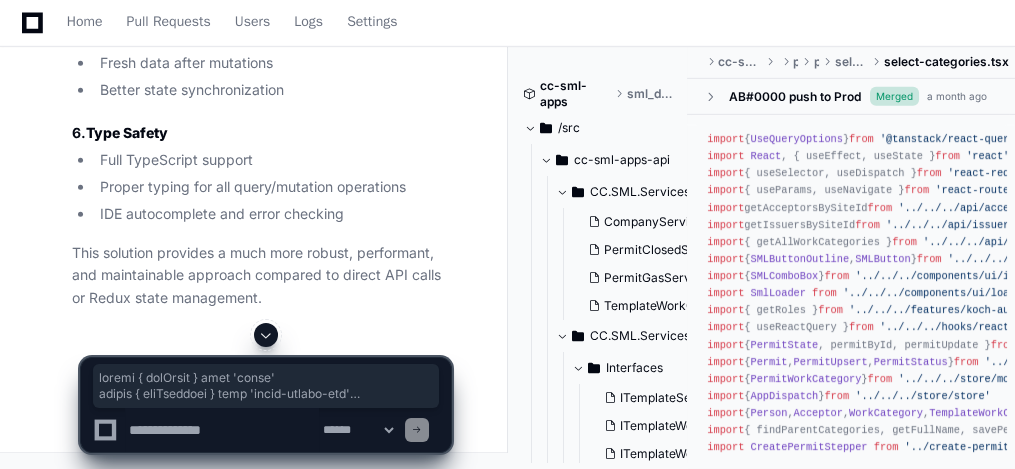 click on "PlannedPermitDialog" 